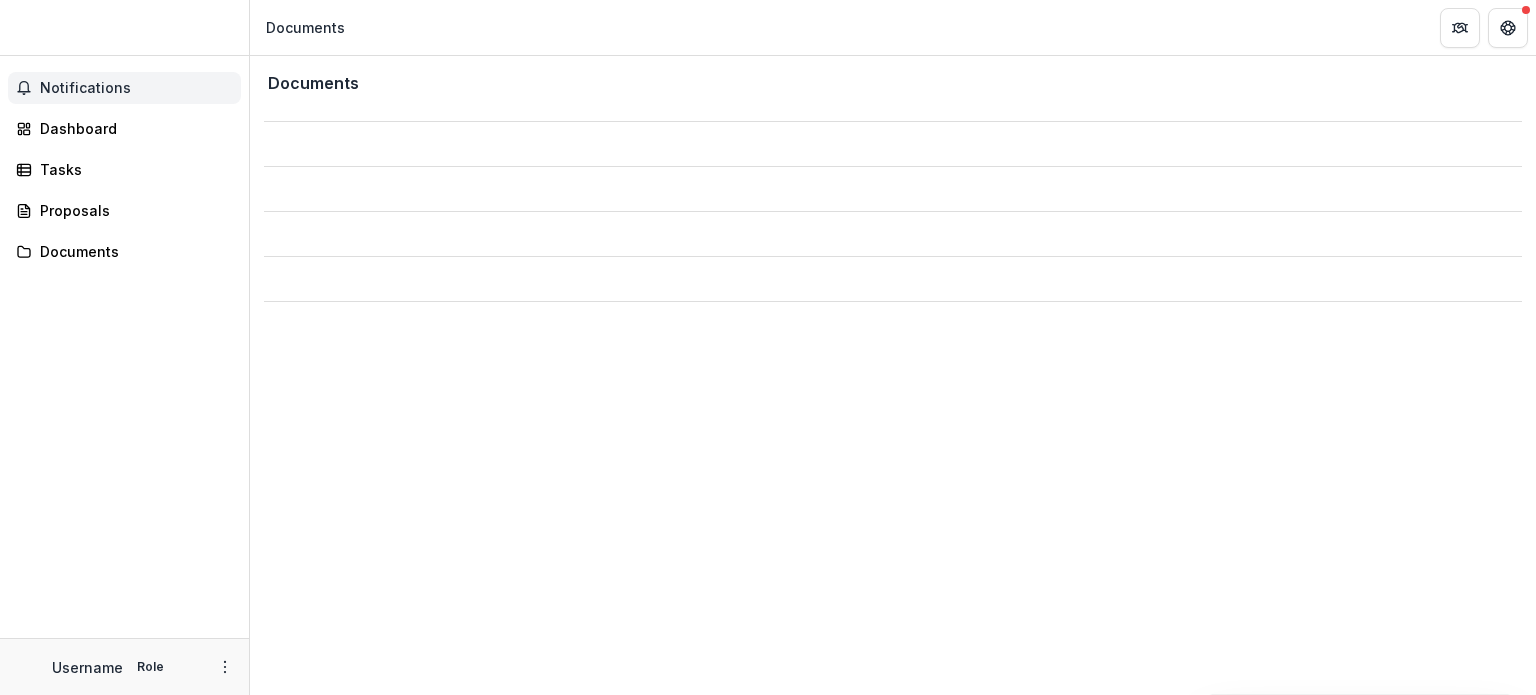 scroll, scrollTop: 0, scrollLeft: 0, axis: both 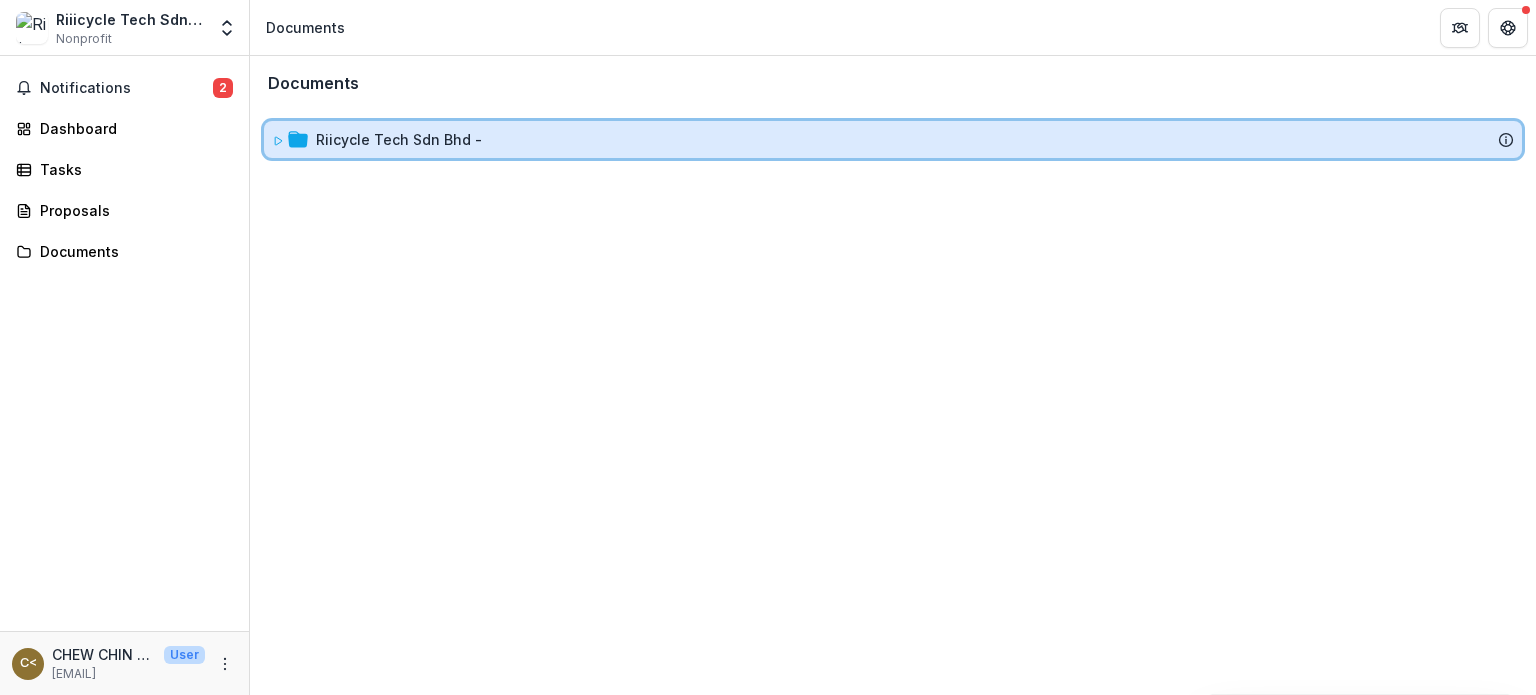 click on "Riicycle Tech Sdn Bhd -" at bounding box center [893, 139] 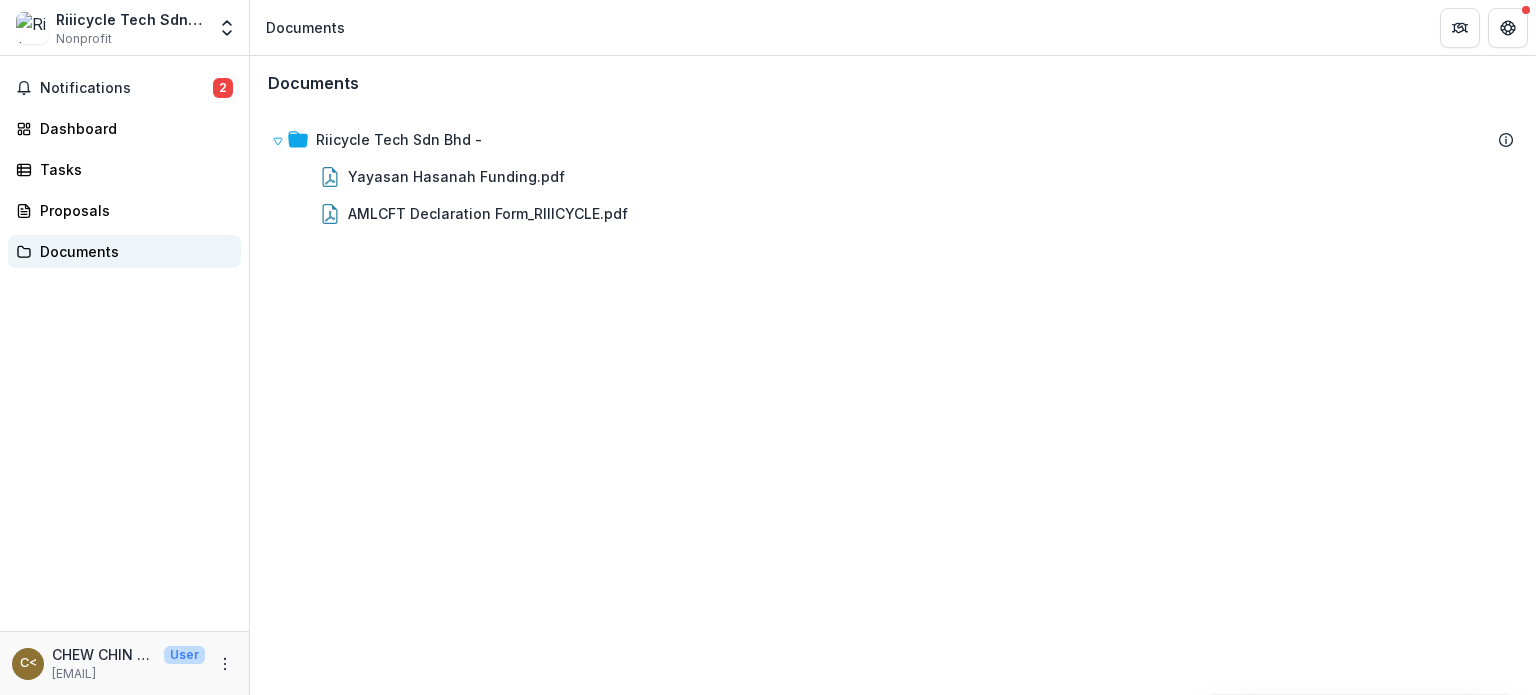 click on "Documents" at bounding box center [132, 251] 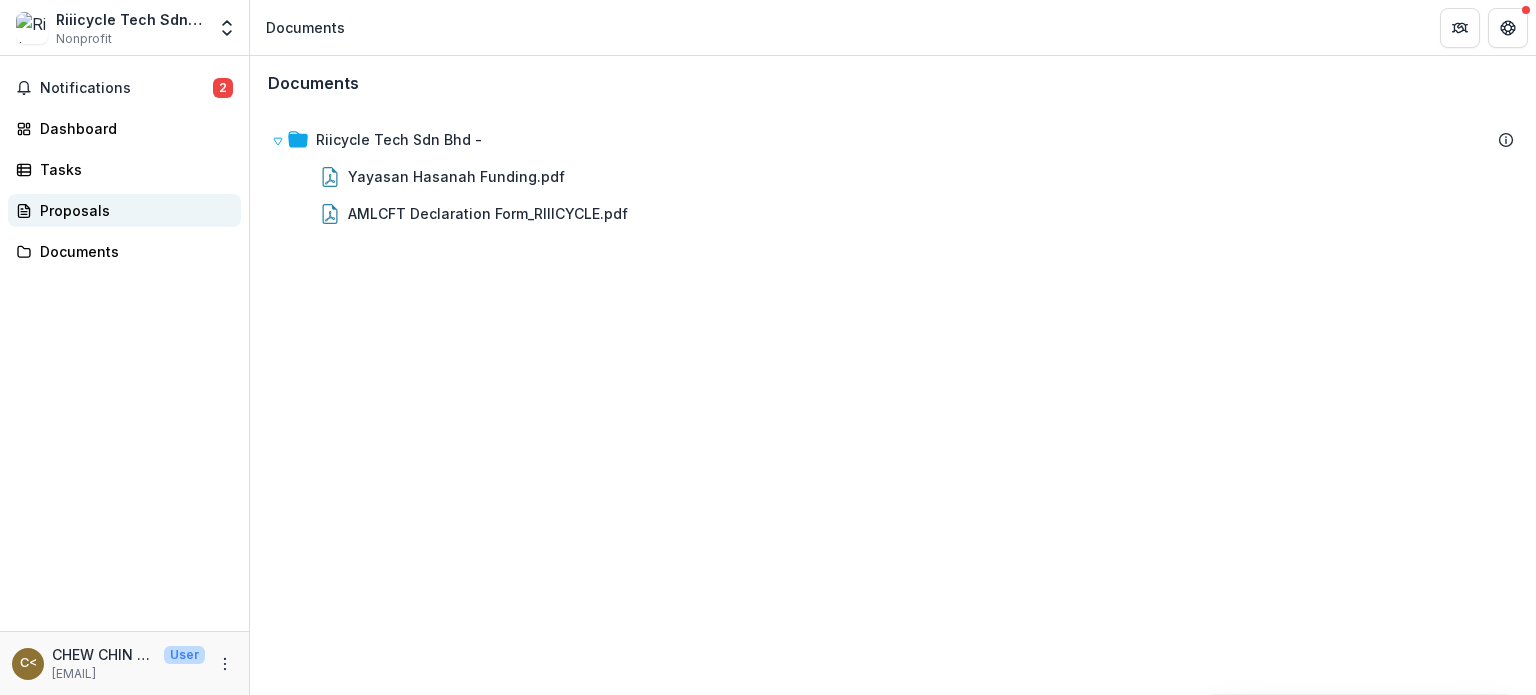 click on "Proposals" at bounding box center [132, 210] 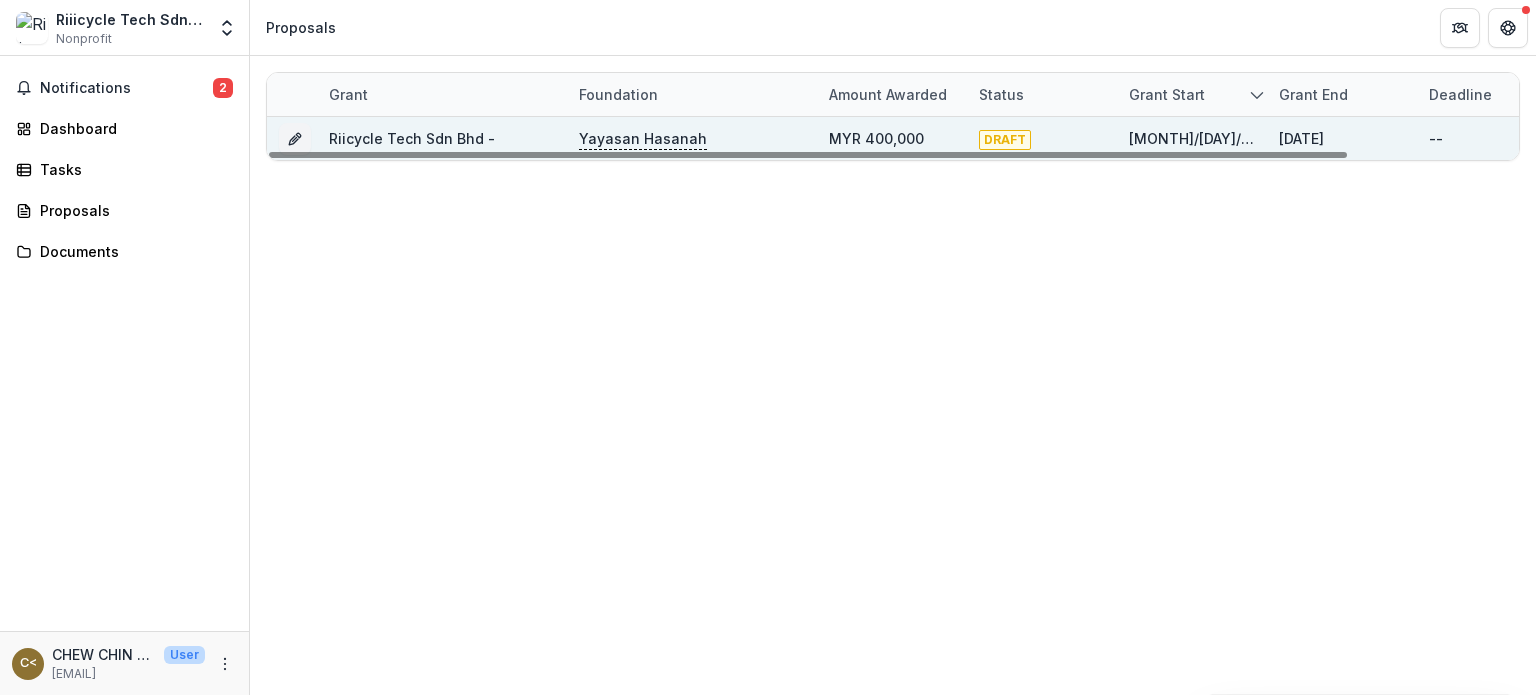 click on "Riicycle Tech Sdn Bhd -" at bounding box center (412, 138) 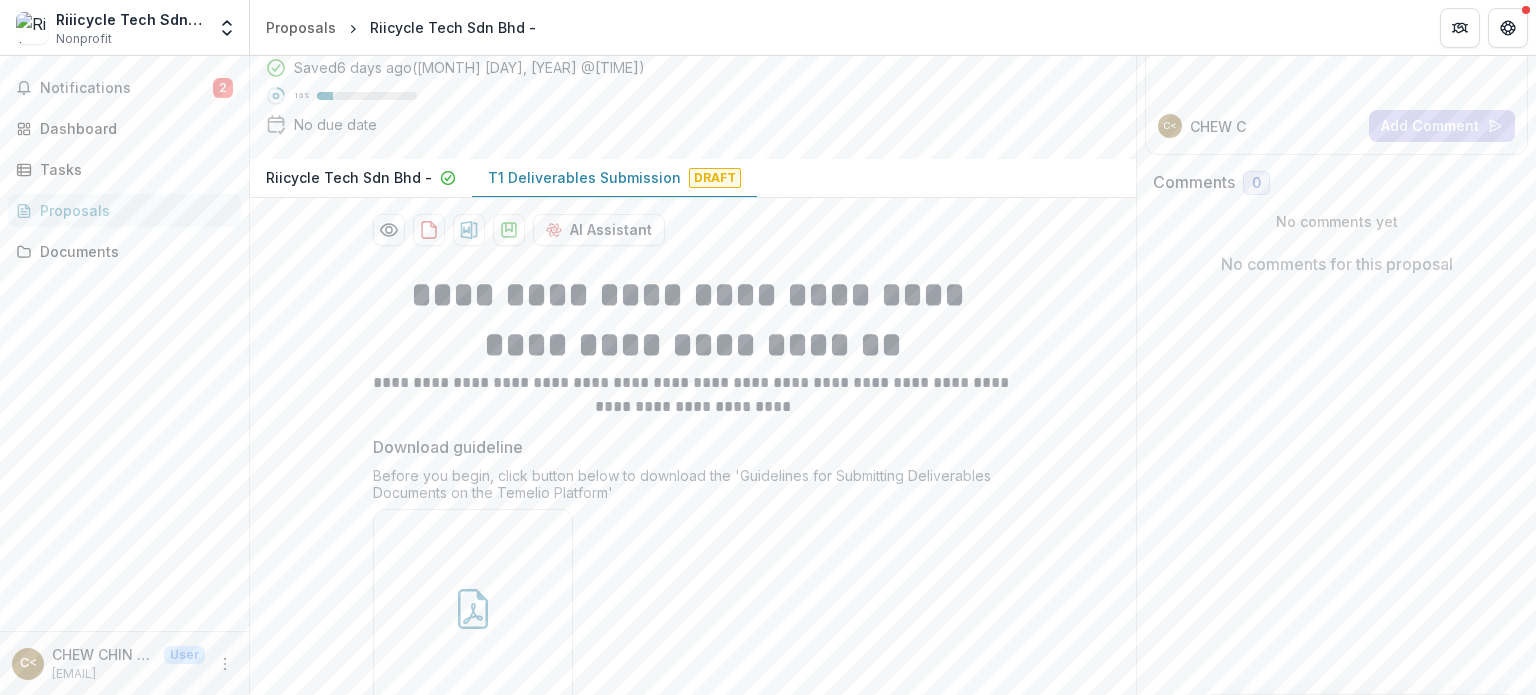 scroll, scrollTop: 337, scrollLeft: 0, axis: vertical 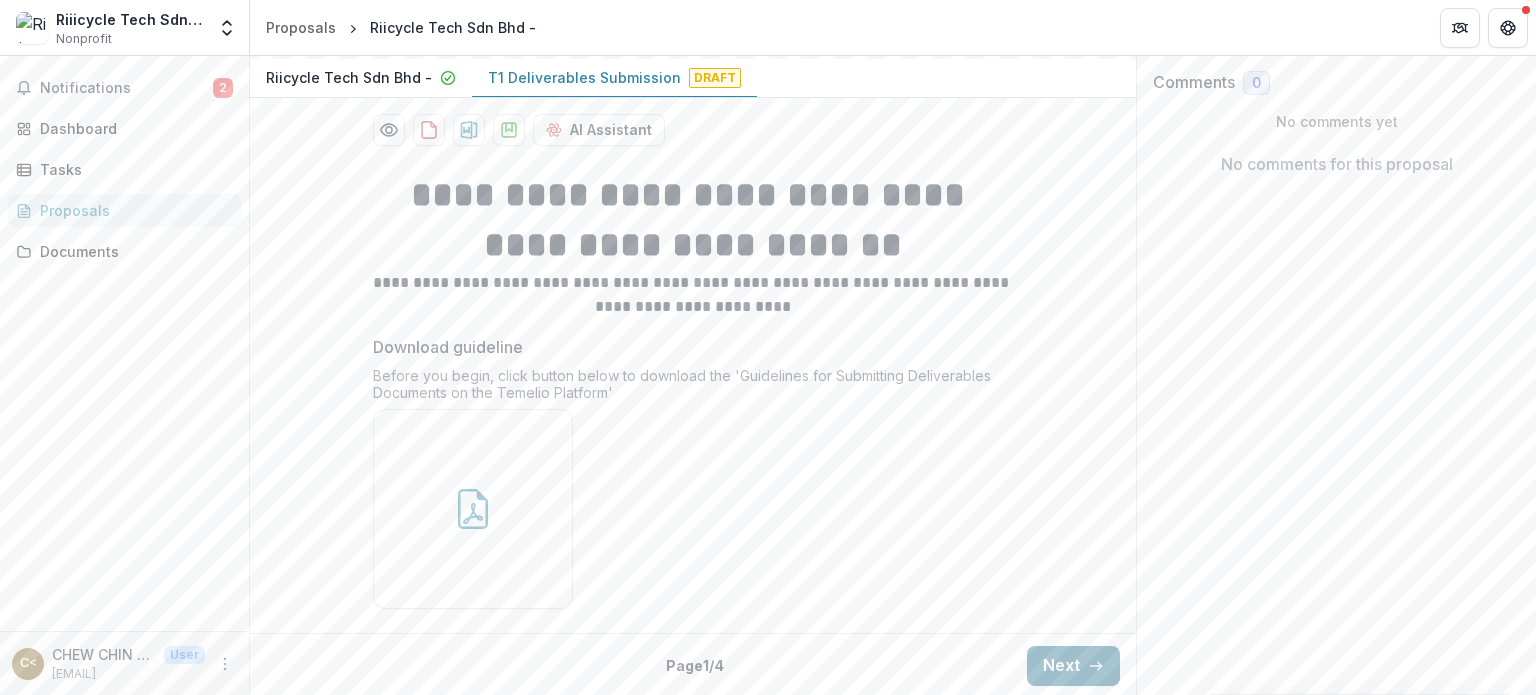 click 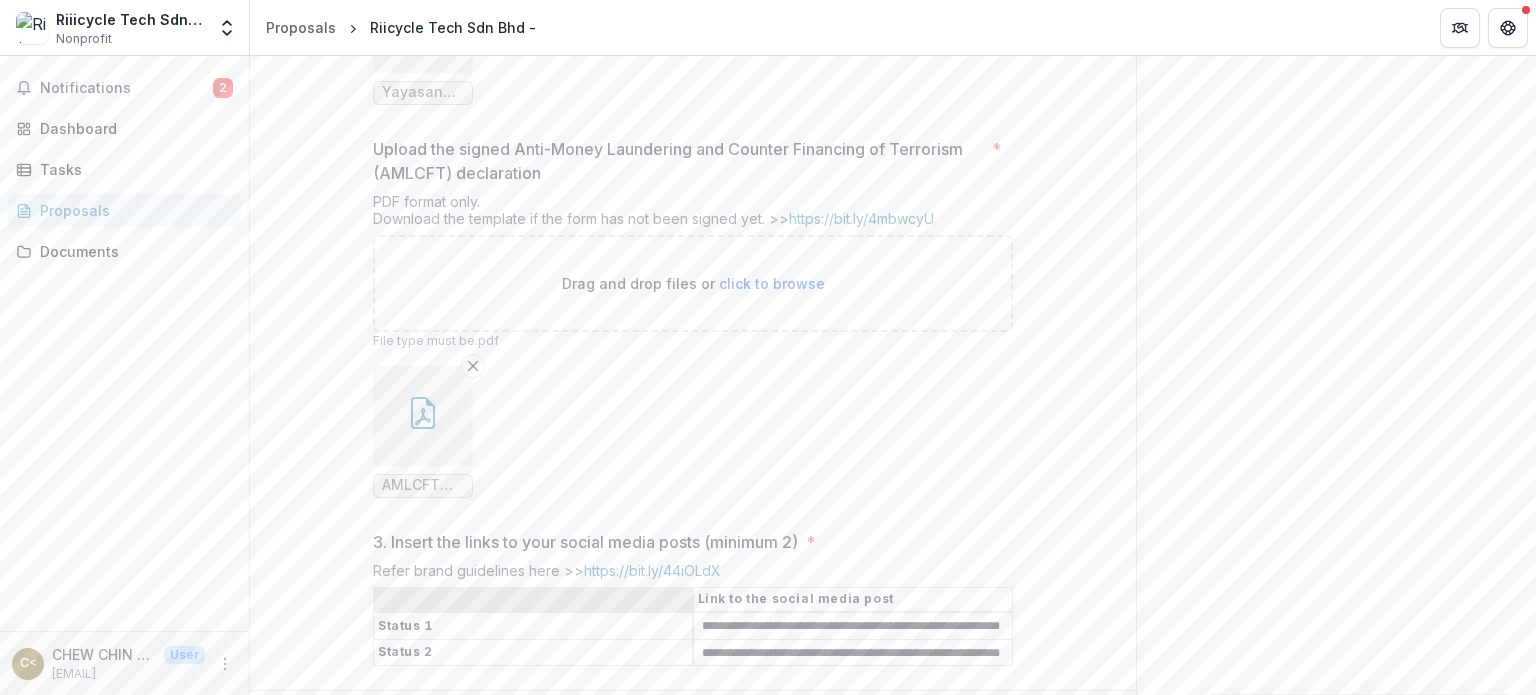 scroll, scrollTop: 948, scrollLeft: 0, axis: vertical 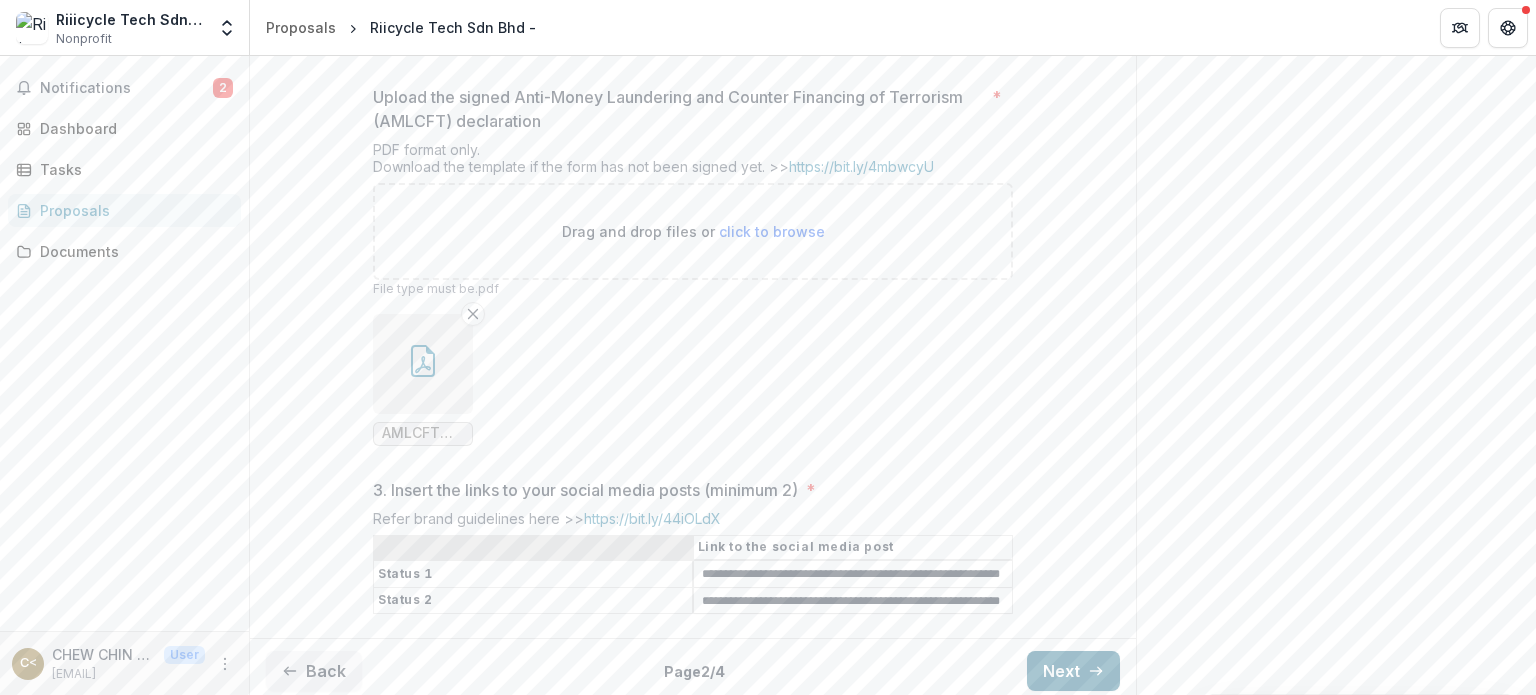 click on "Next" at bounding box center [1073, 671] 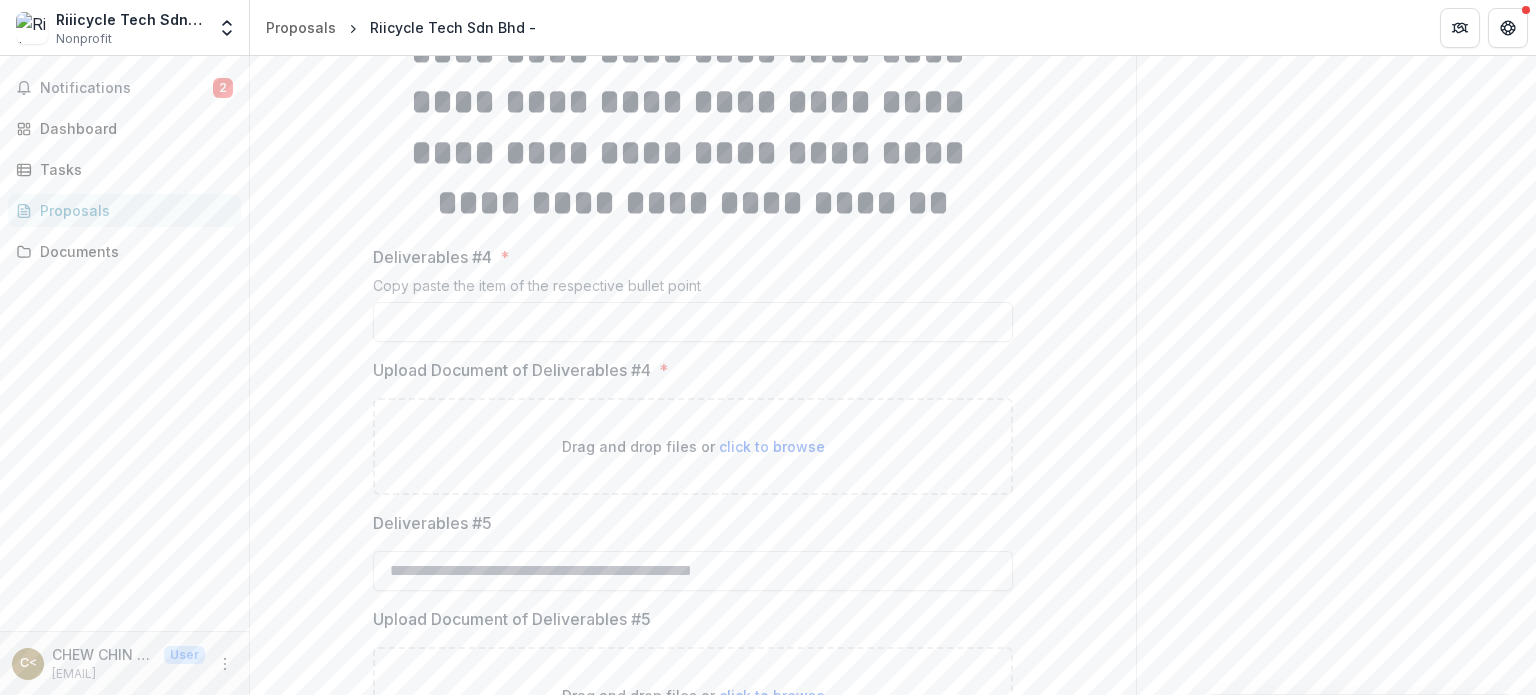 scroll, scrollTop: 448, scrollLeft: 0, axis: vertical 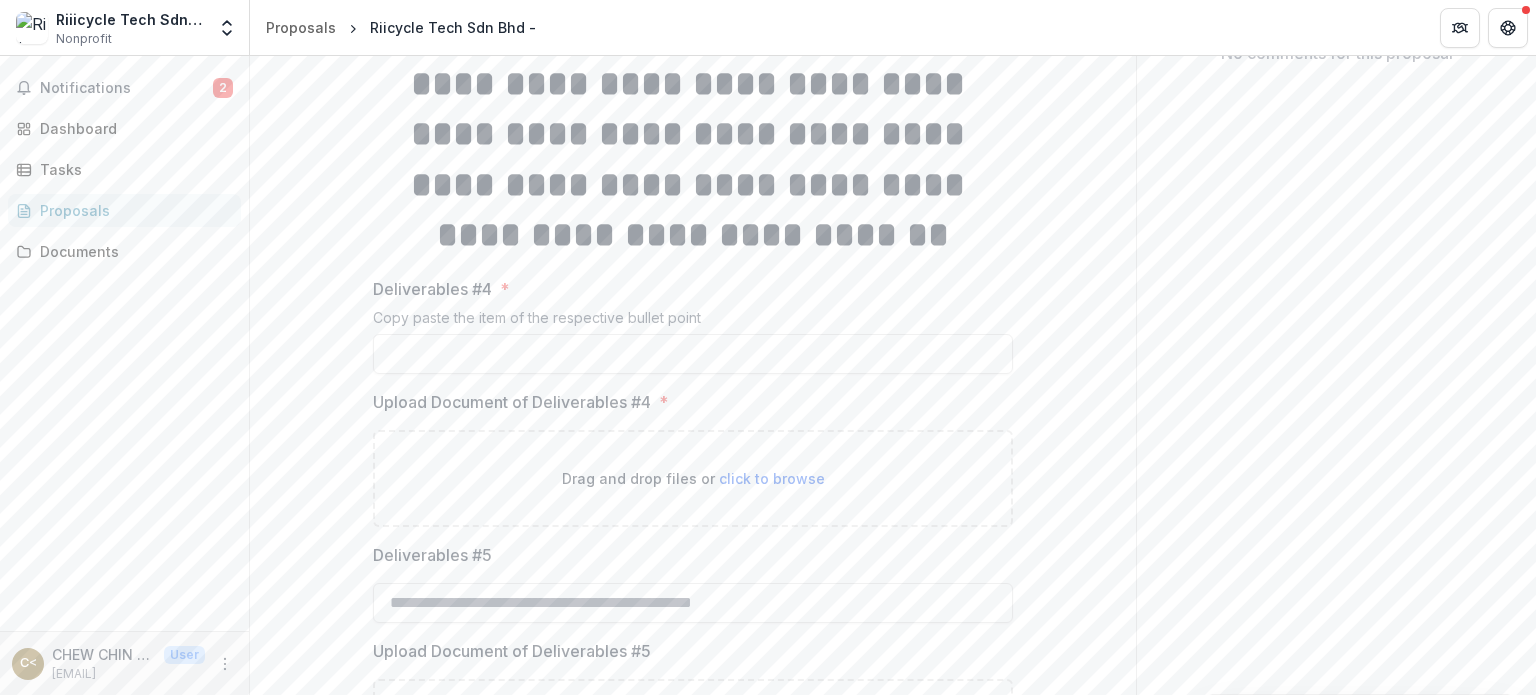 click on "**********" at bounding box center (693, 1040) 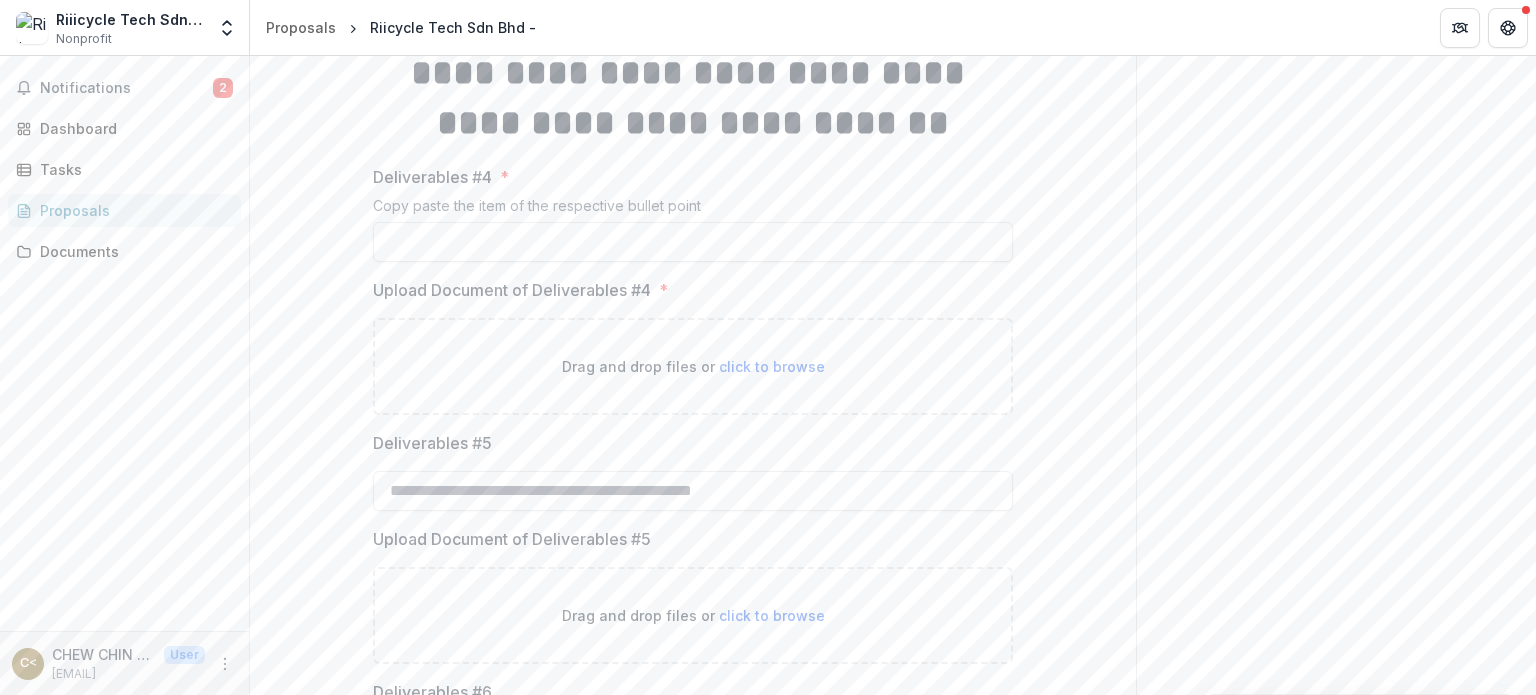 scroll, scrollTop: 555, scrollLeft: 0, axis: vertical 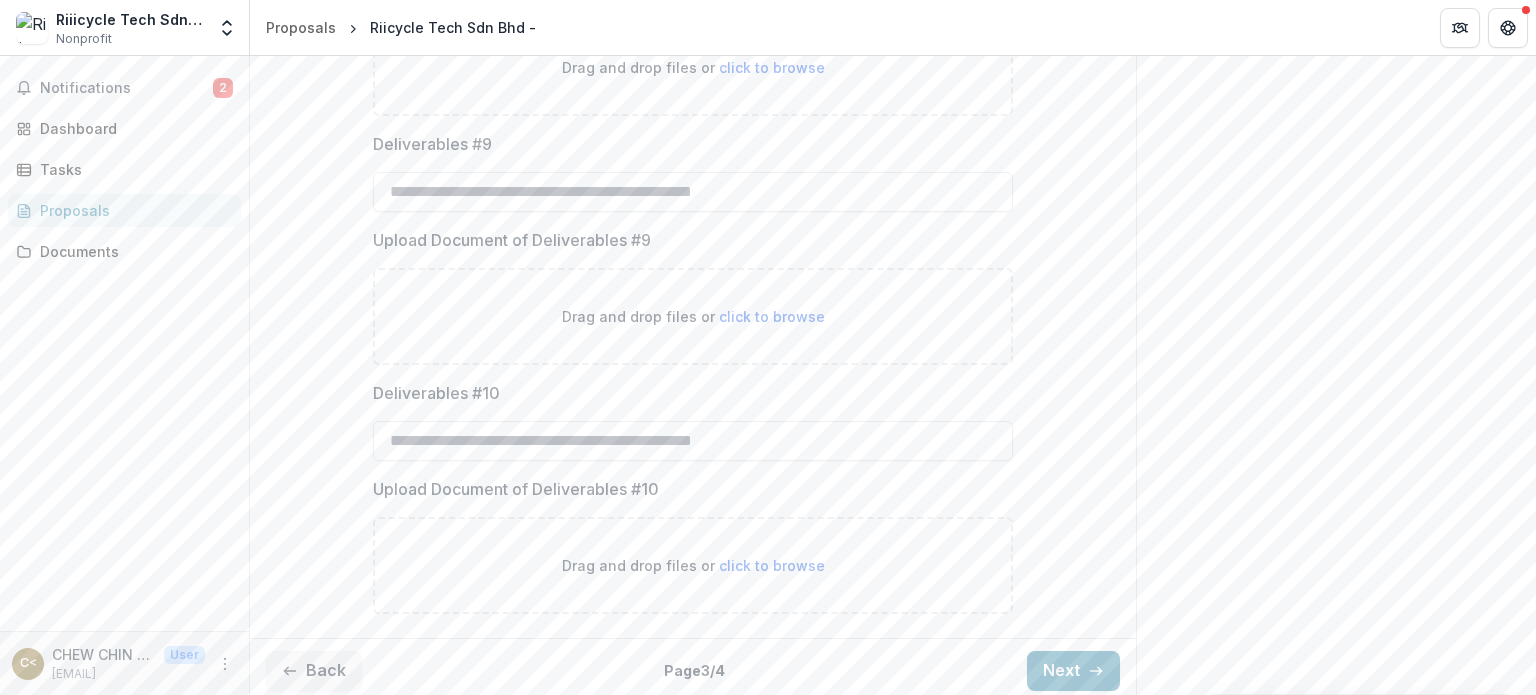 click on "Back Page  3  /  4 Next" at bounding box center [693, 670] 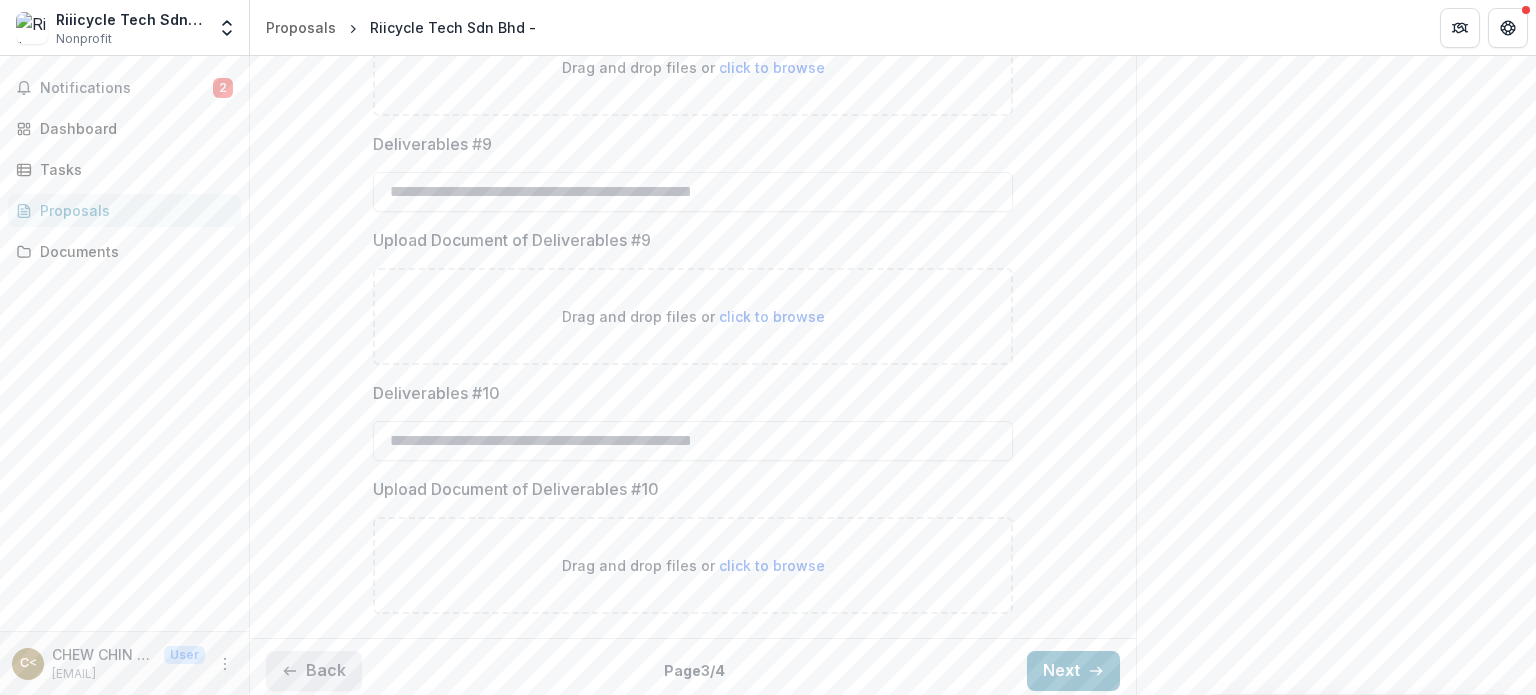 click on "Back" at bounding box center (314, 671) 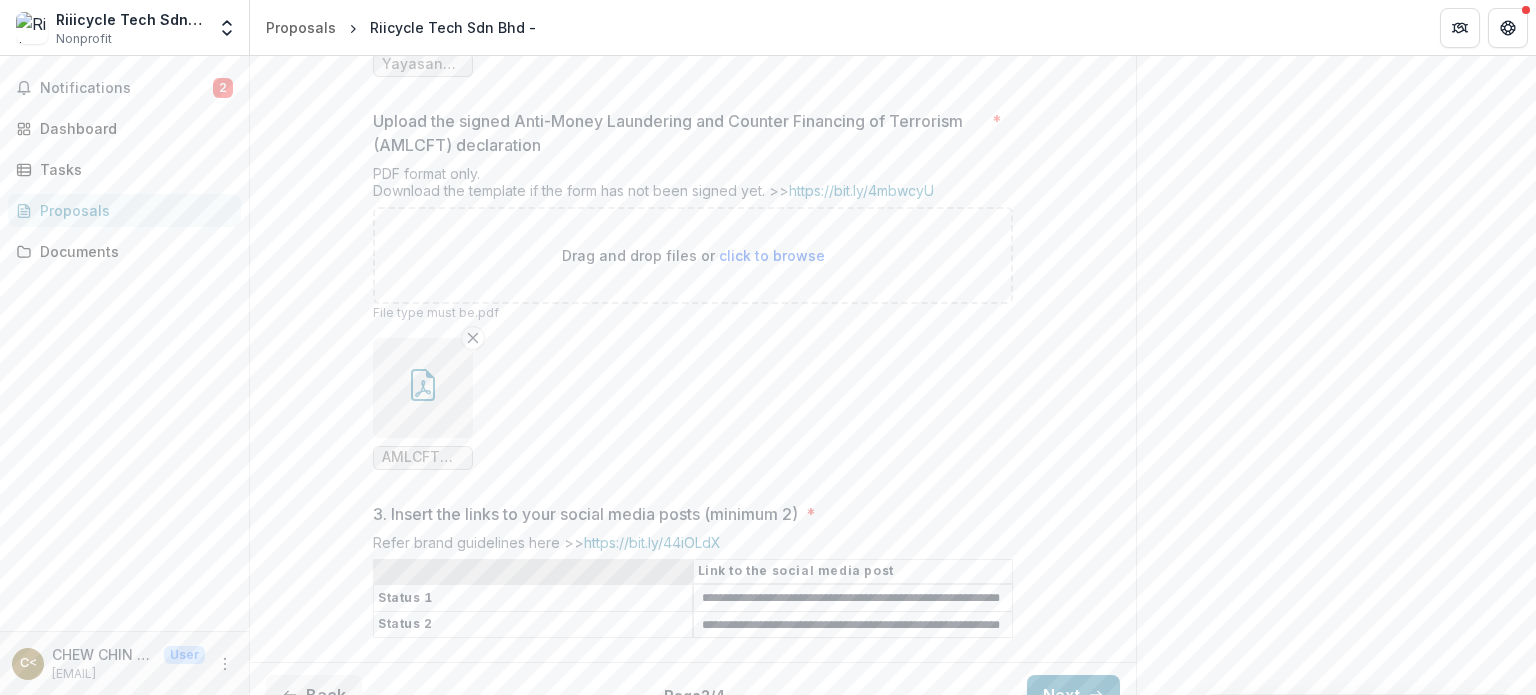 scroll, scrollTop: 948, scrollLeft: 0, axis: vertical 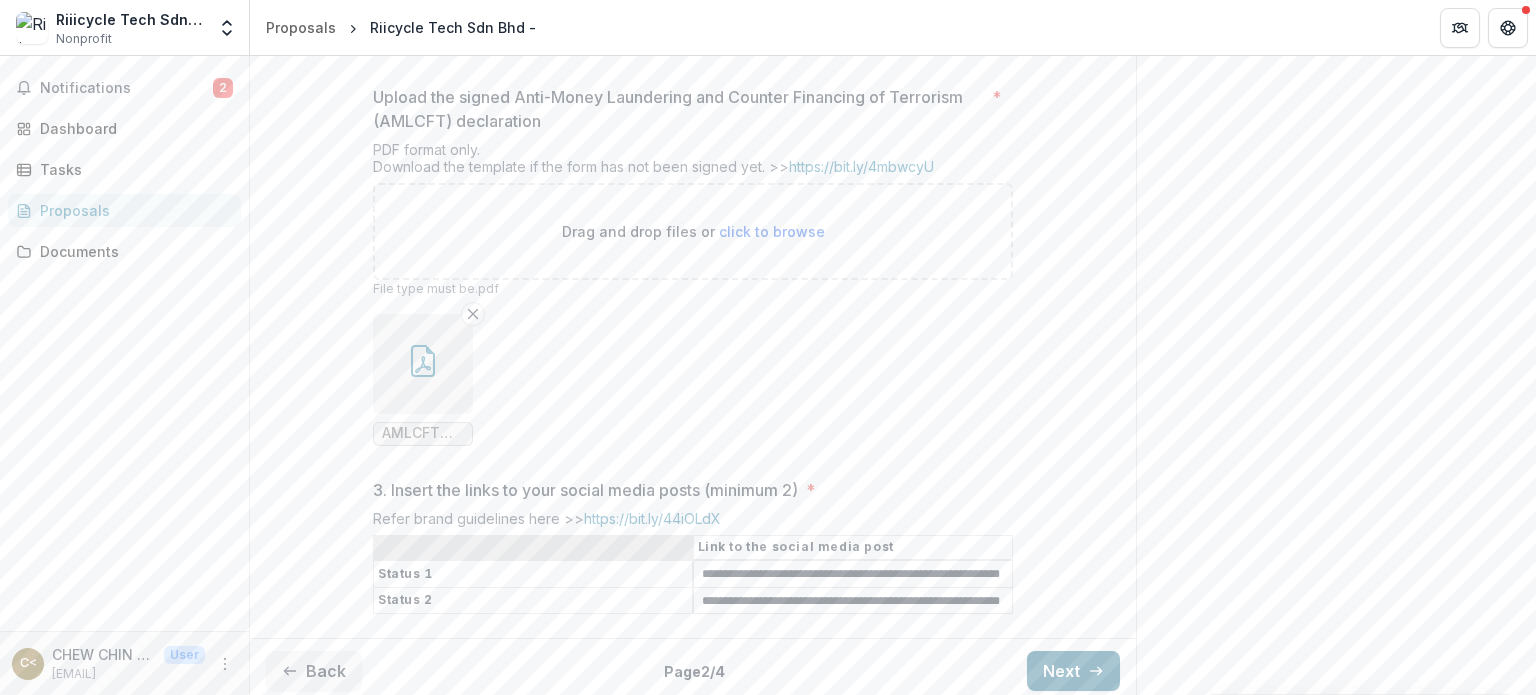 click 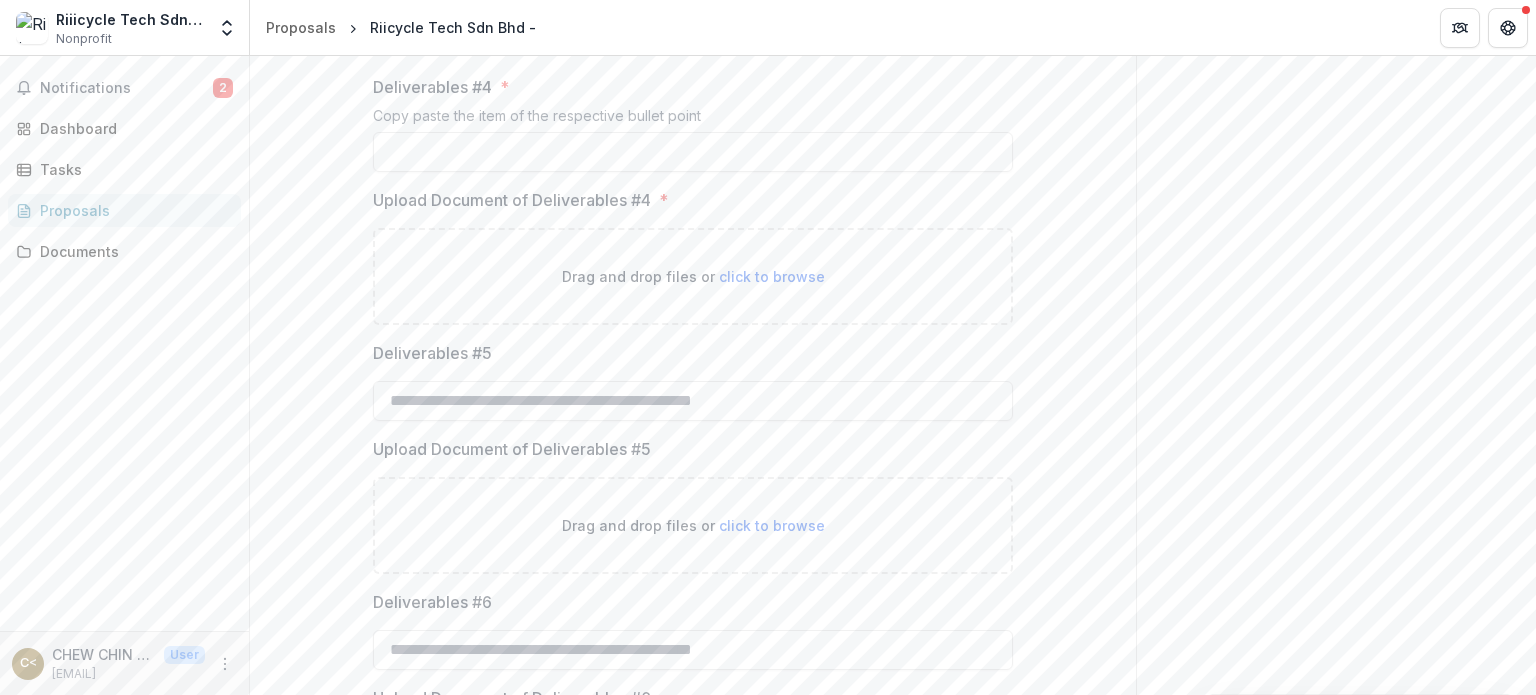 scroll, scrollTop: 548, scrollLeft: 0, axis: vertical 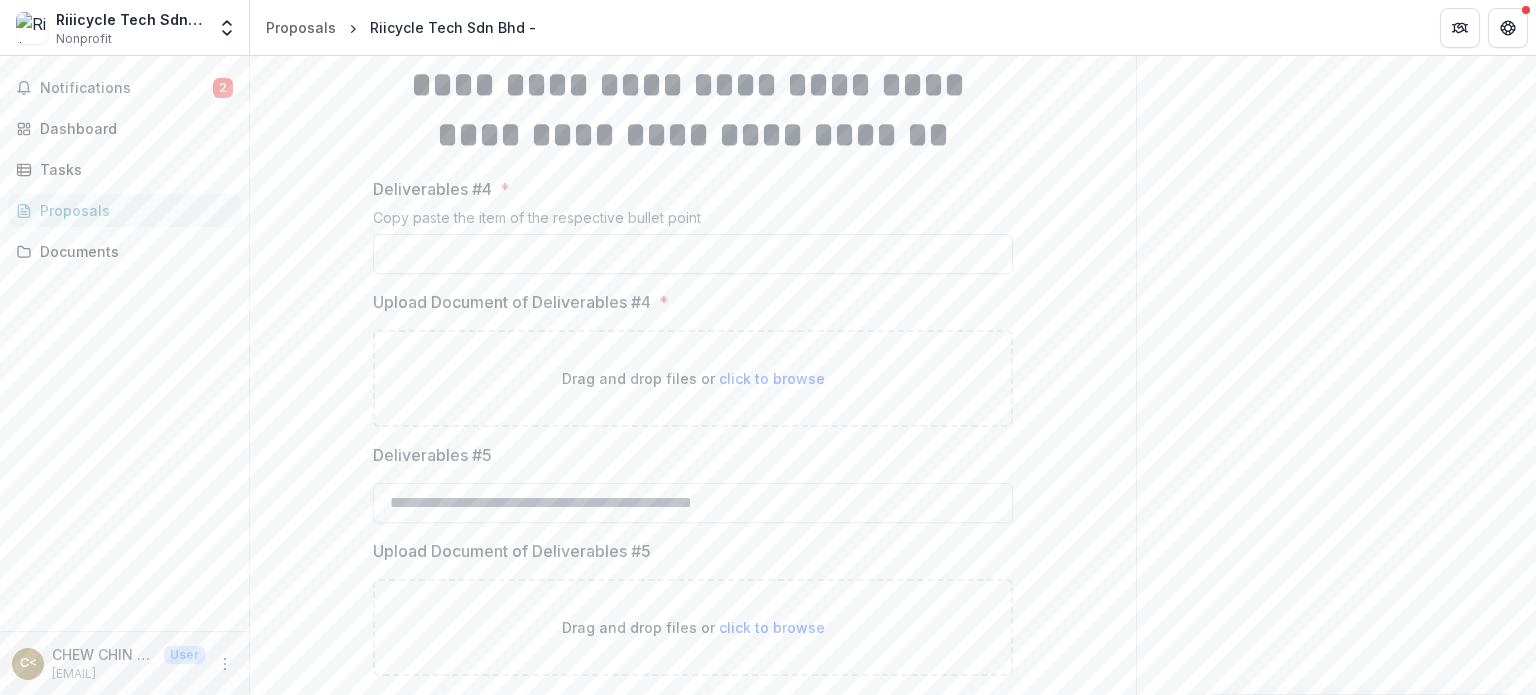 click on "Deliverables #4 *" at bounding box center (693, 254) 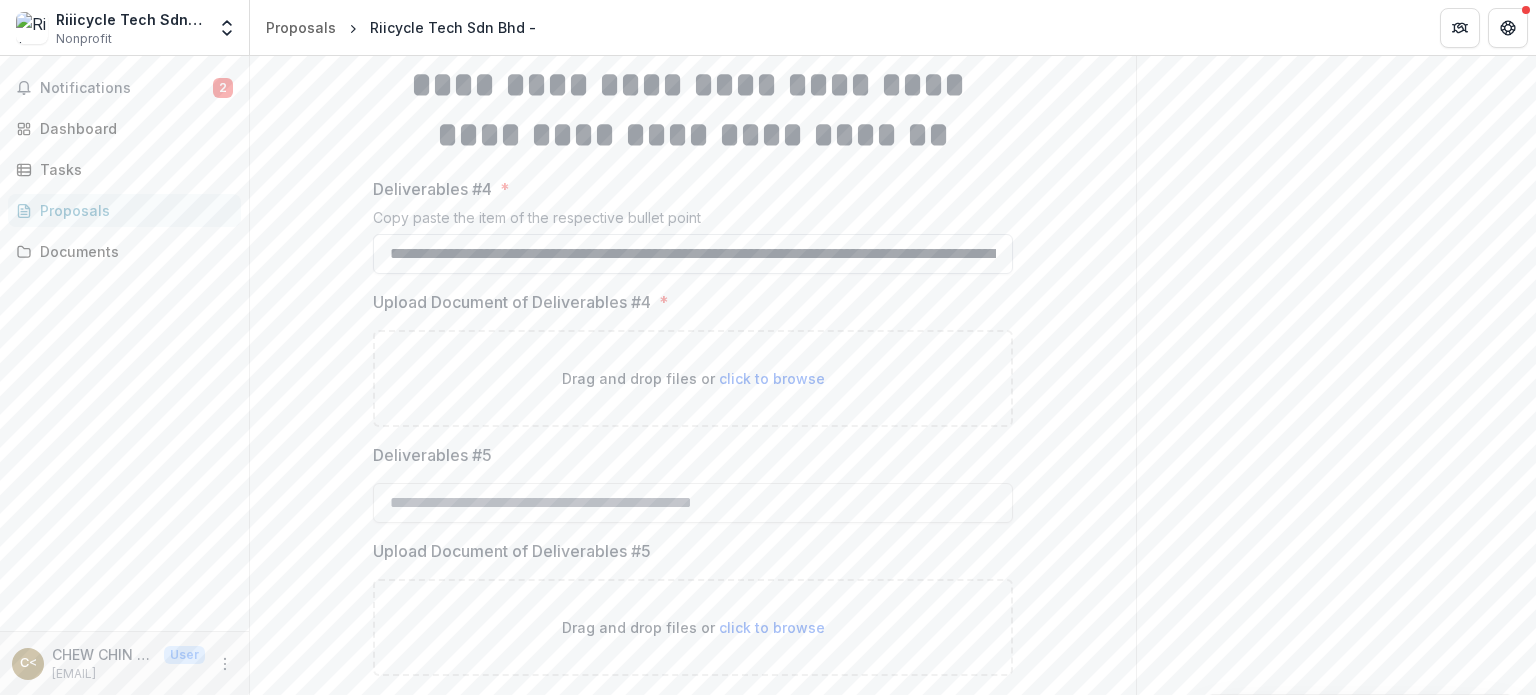 scroll, scrollTop: 0, scrollLeft: 2536, axis: horizontal 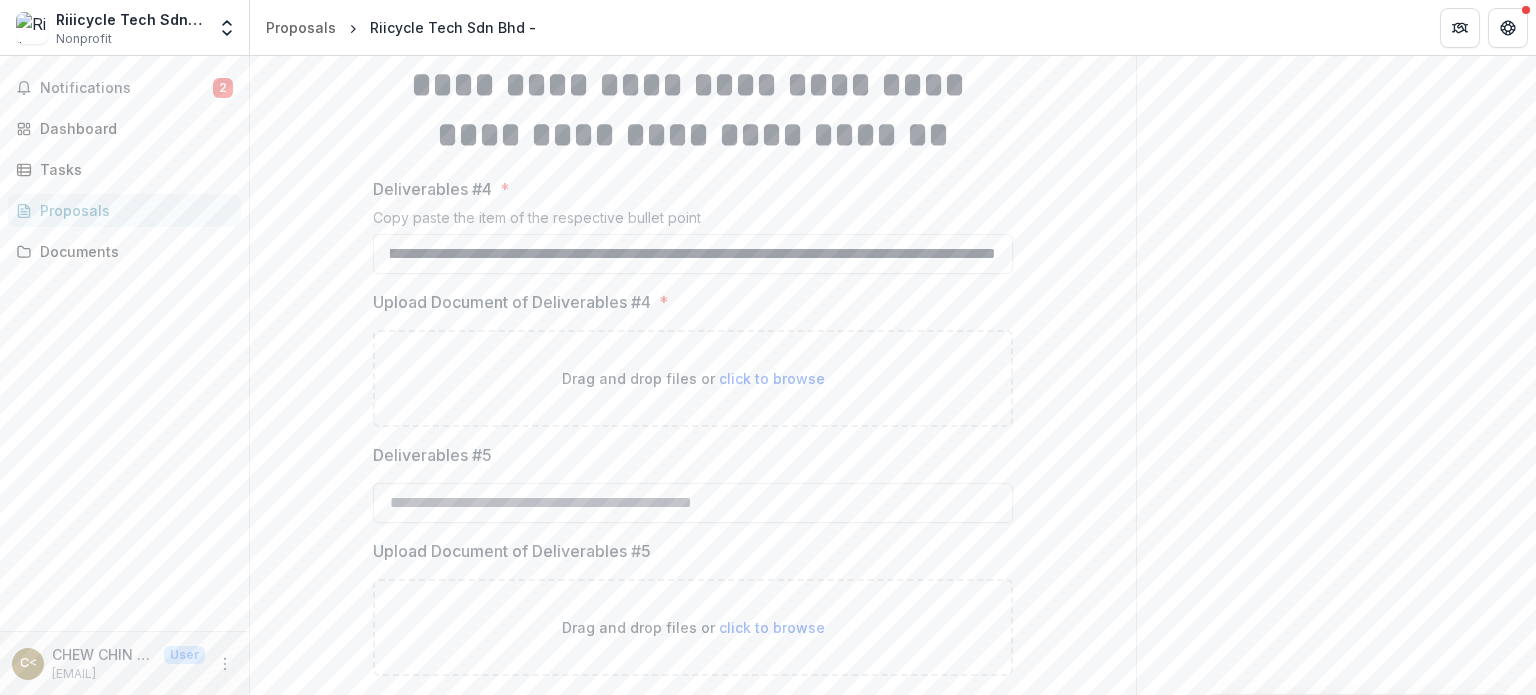 type on "**********" 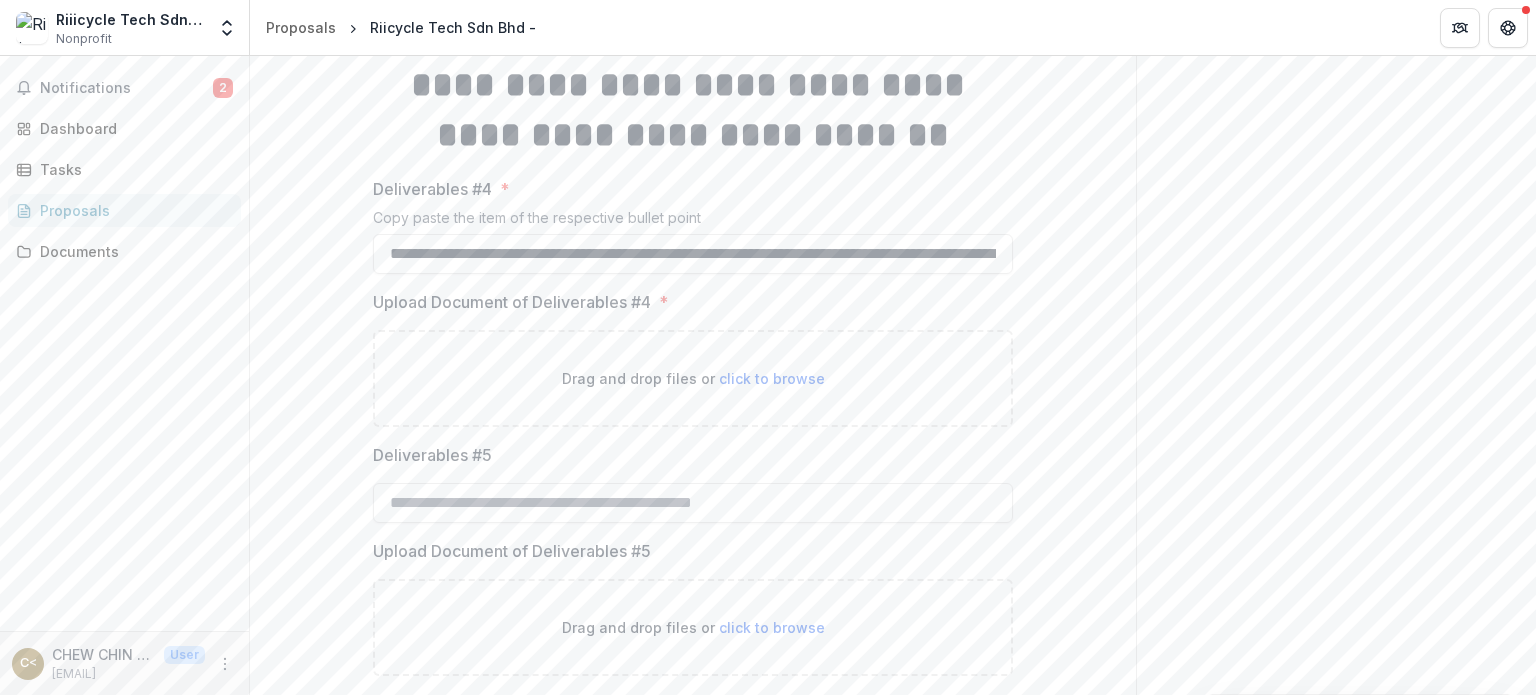click on "**********" at bounding box center (693, 940) 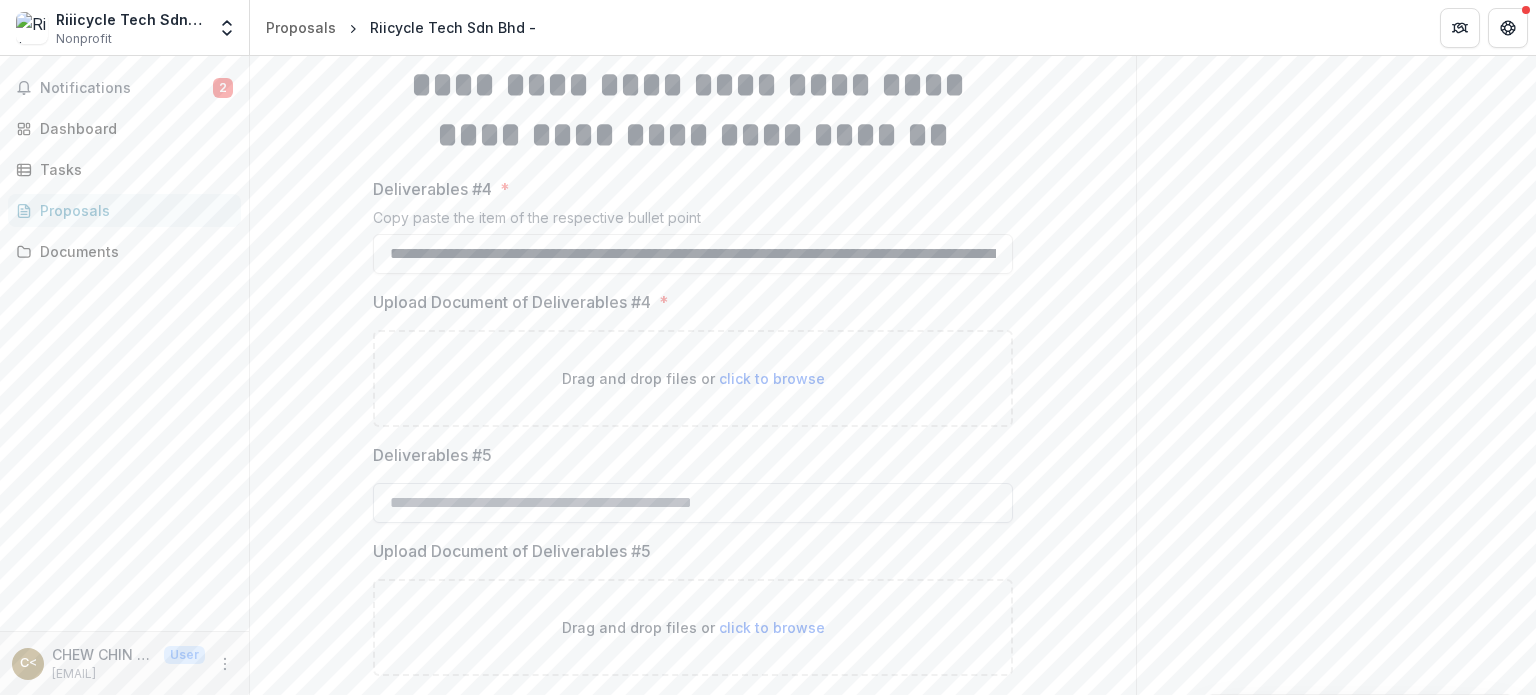 click on "Deliverables #5" at bounding box center (693, 503) 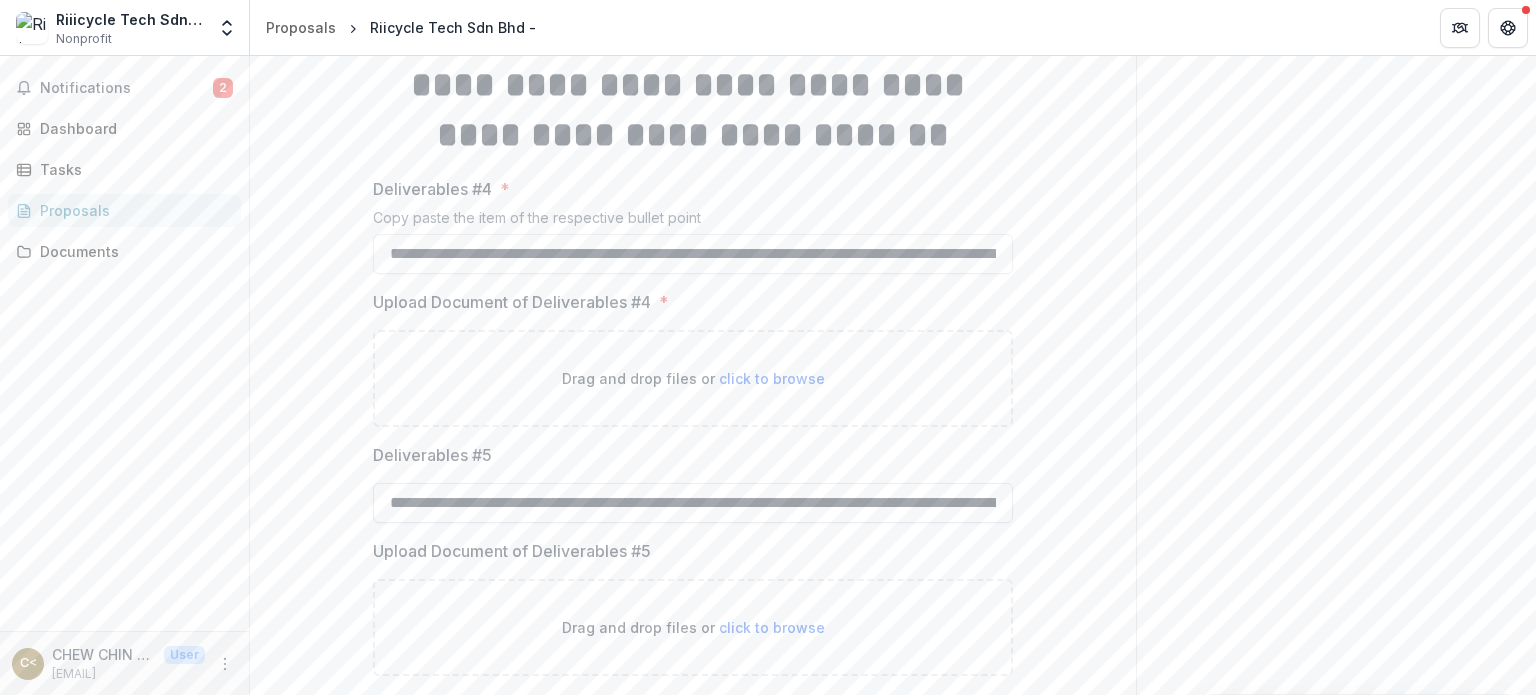 scroll, scrollTop: 0, scrollLeft: 2920, axis: horizontal 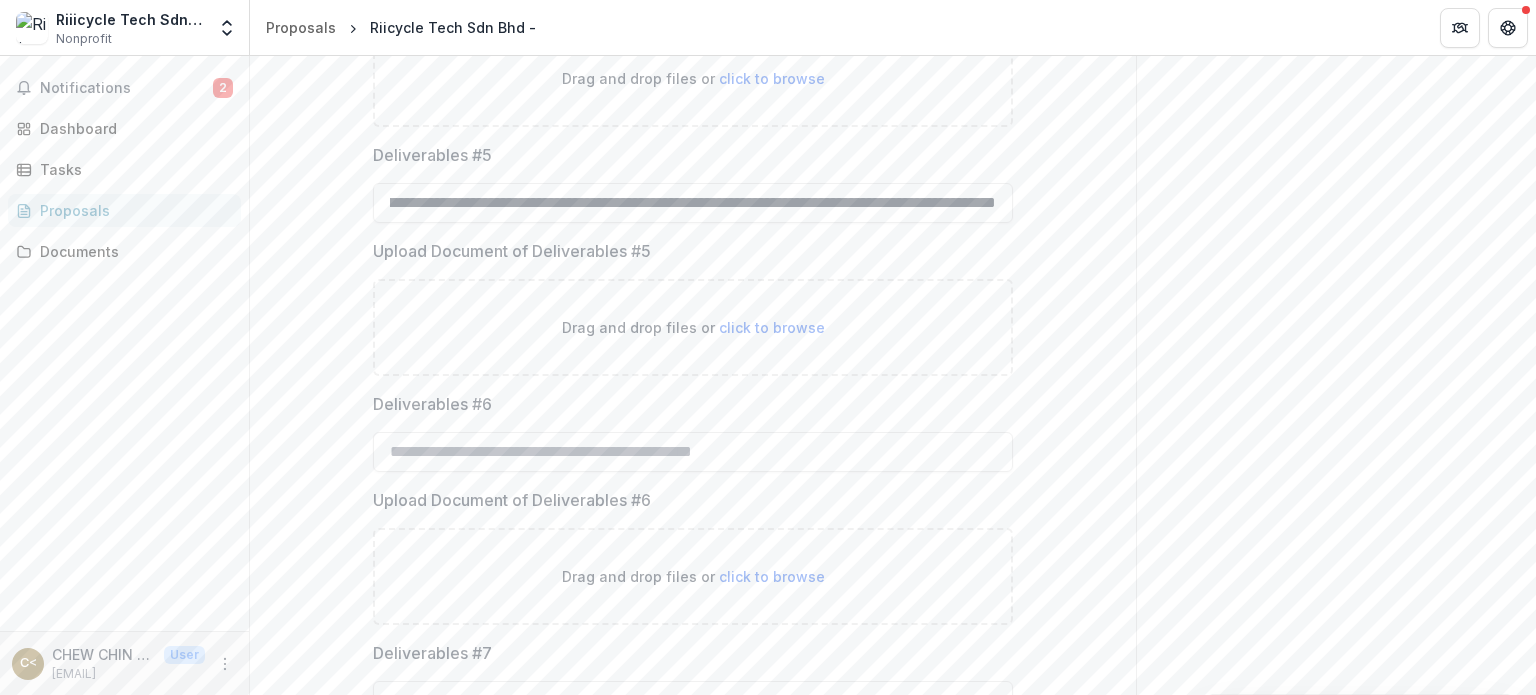 type on "**********" 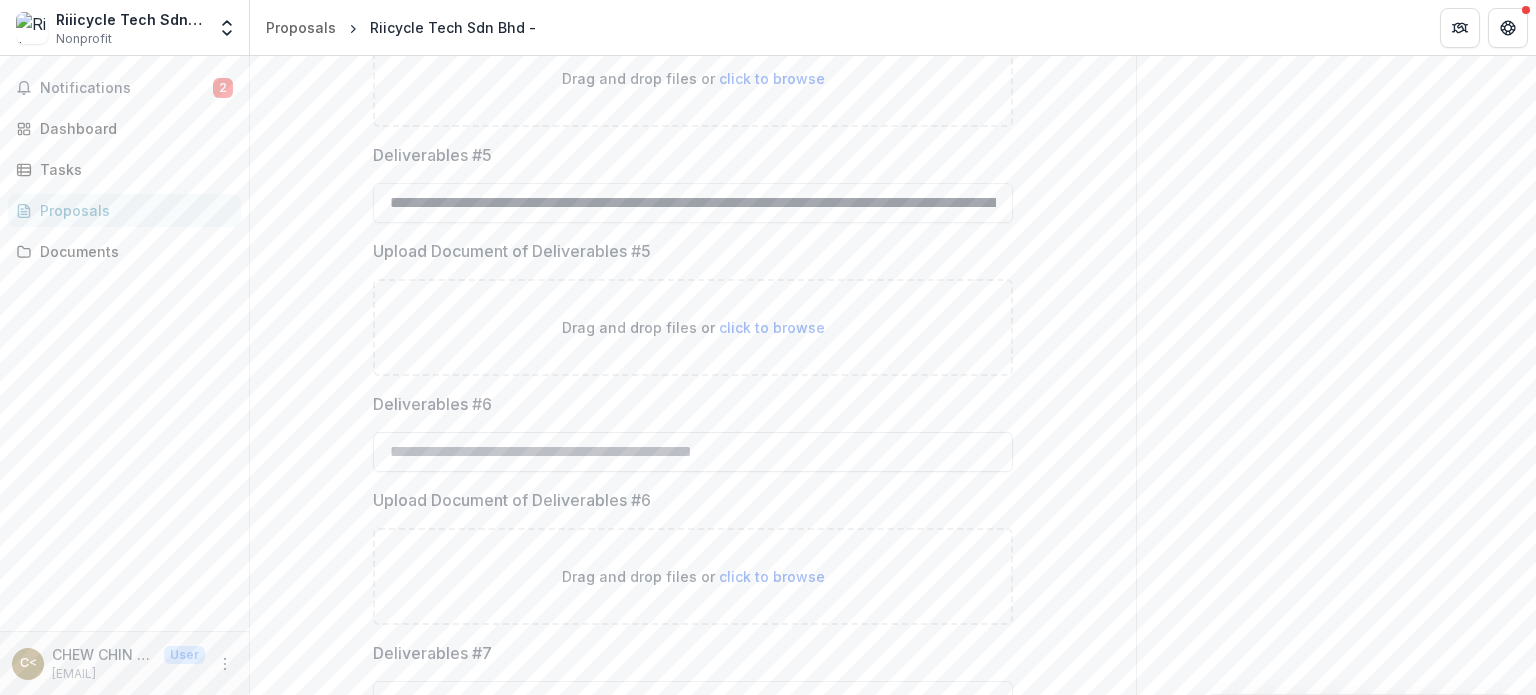 click on "Deliverables #6" at bounding box center [693, 452] 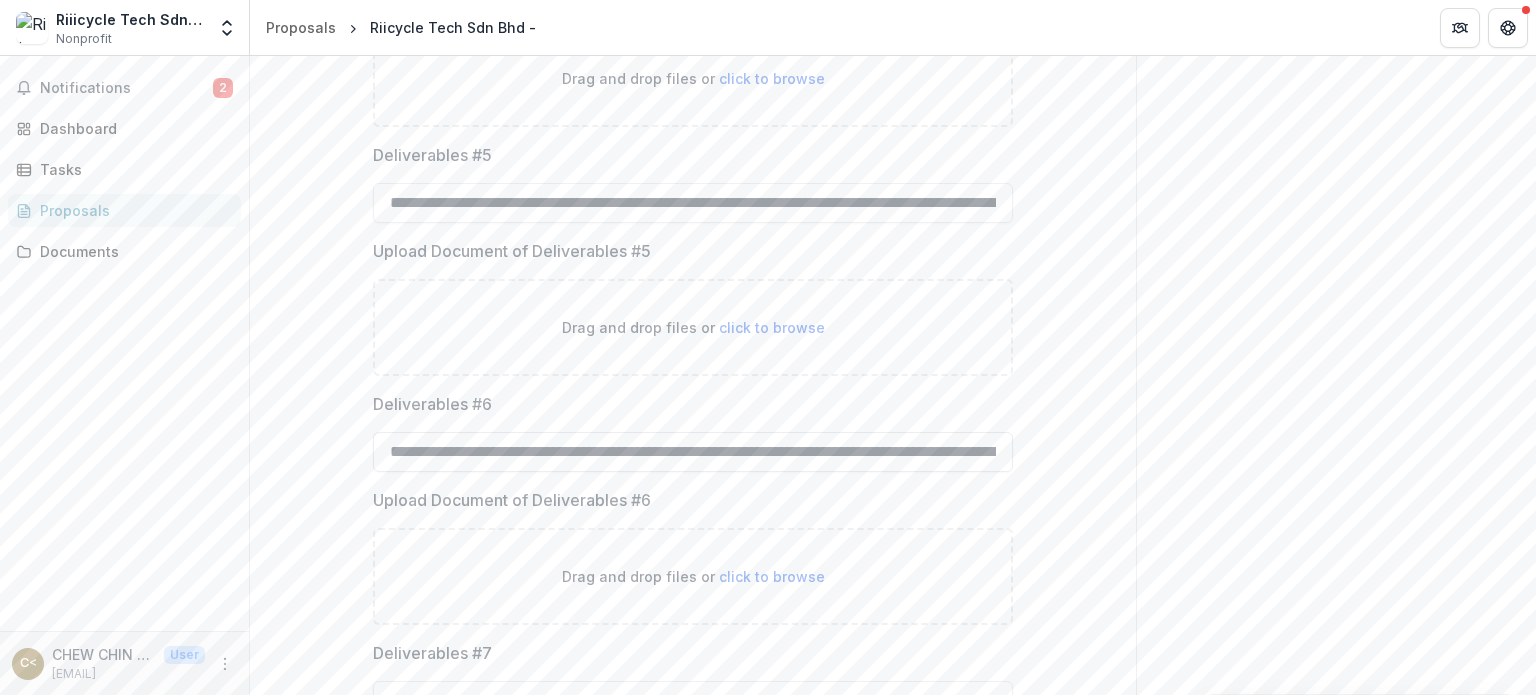 scroll, scrollTop: 0, scrollLeft: 2956, axis: horizontal 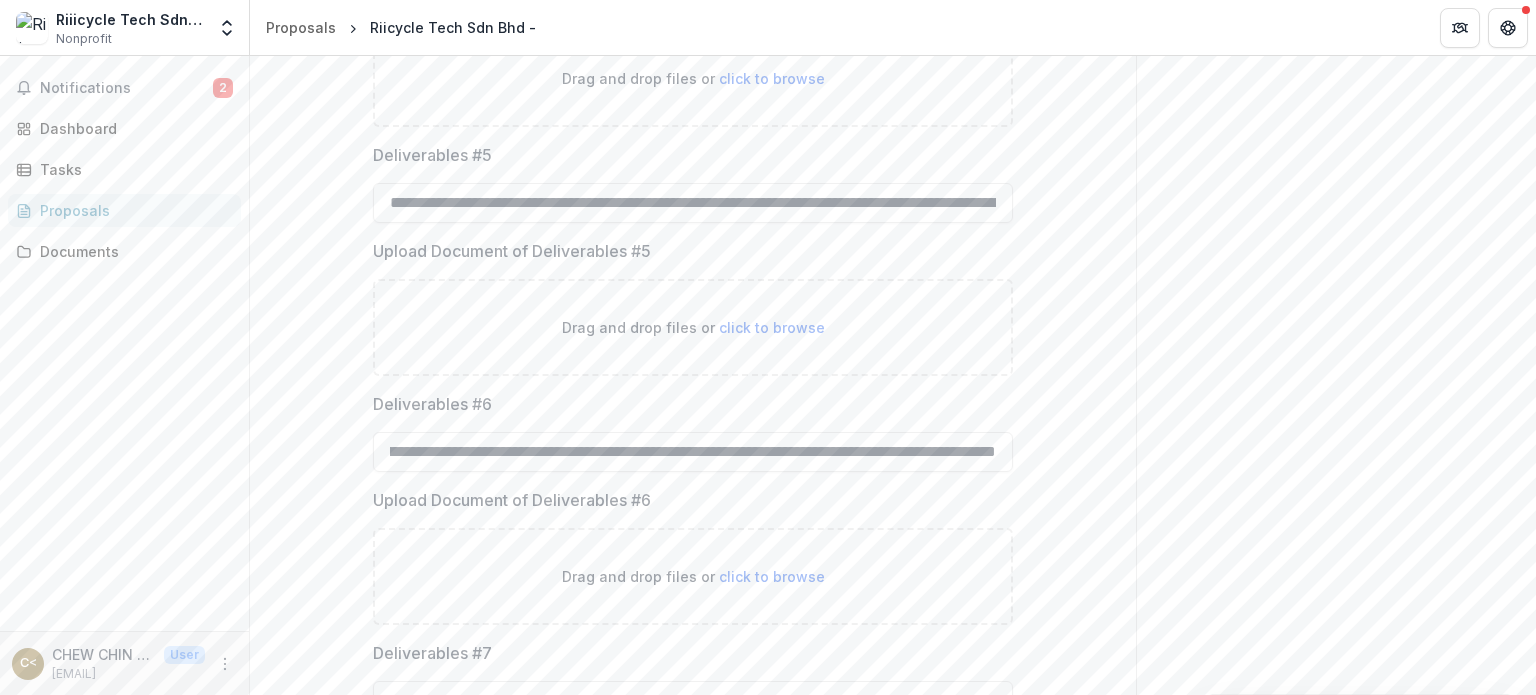 type on "**********" 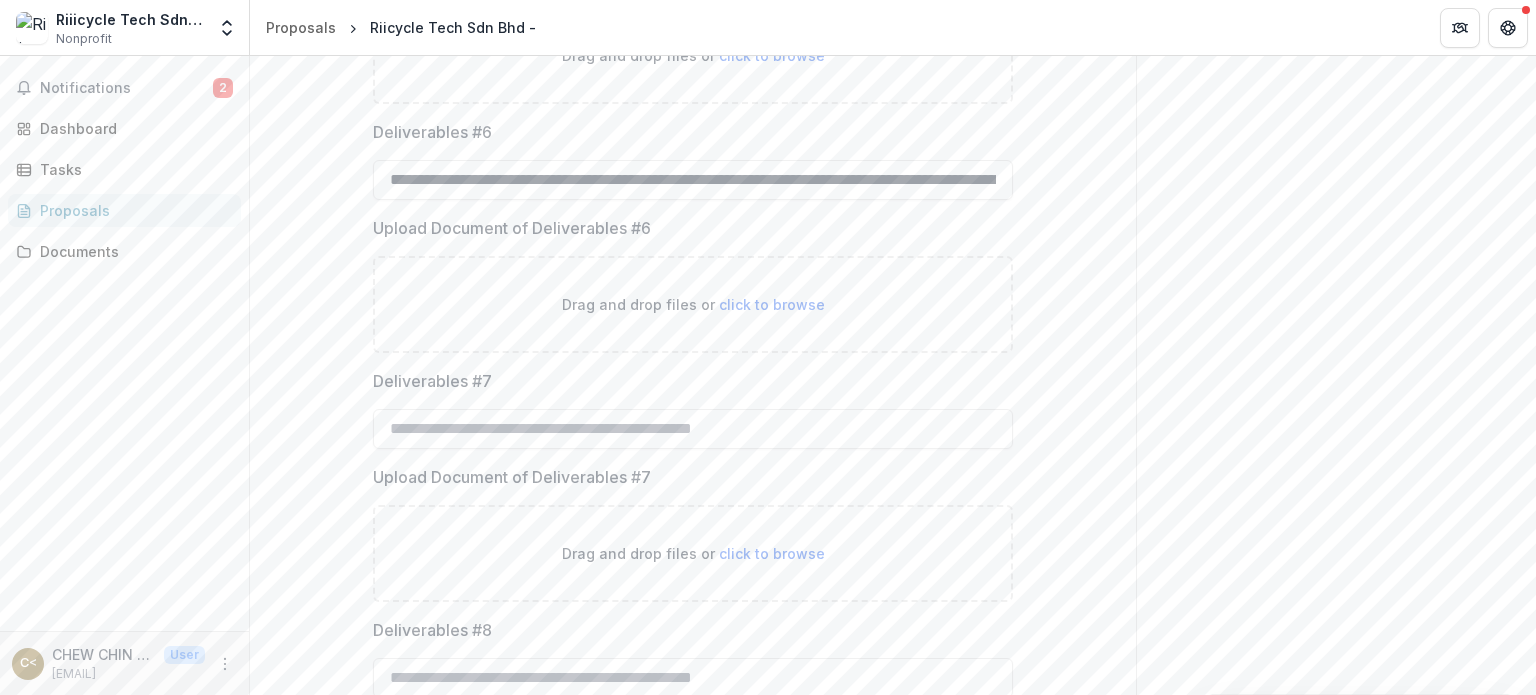 scroll, scrollTop: 1148, scrollLeft: 0, axis: vertical 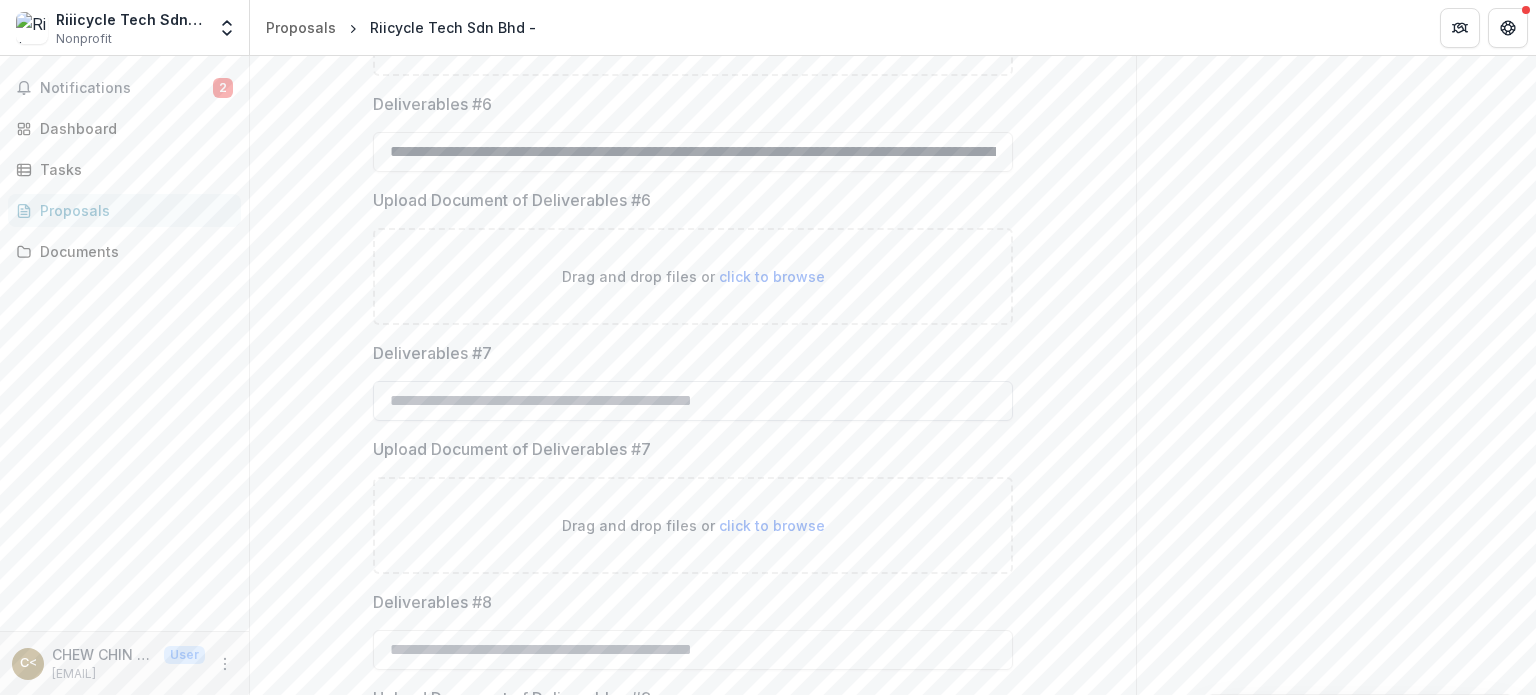 click on "Deliverables #7" at bounding box center [693, 401] 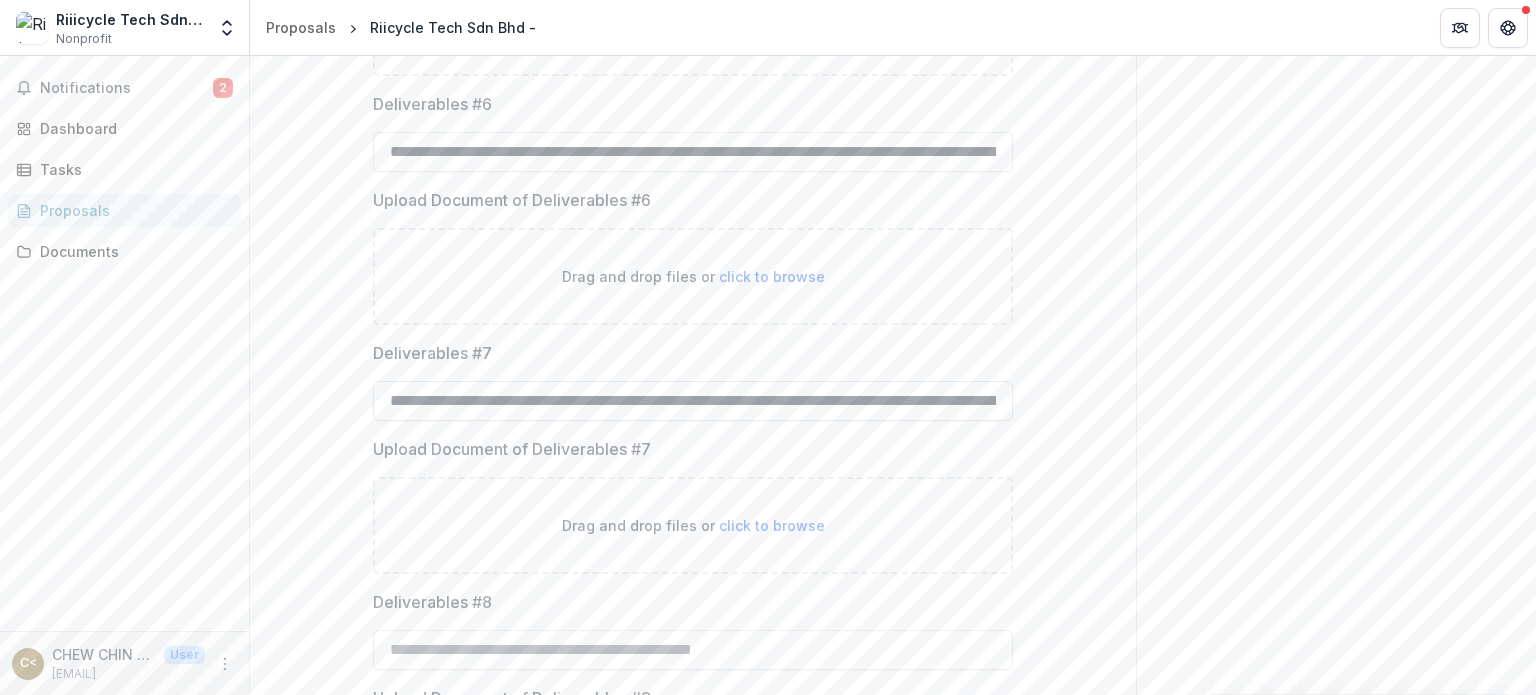 scroll, scrollTop: 0, scrollLeft: 3357, axis: horizontal 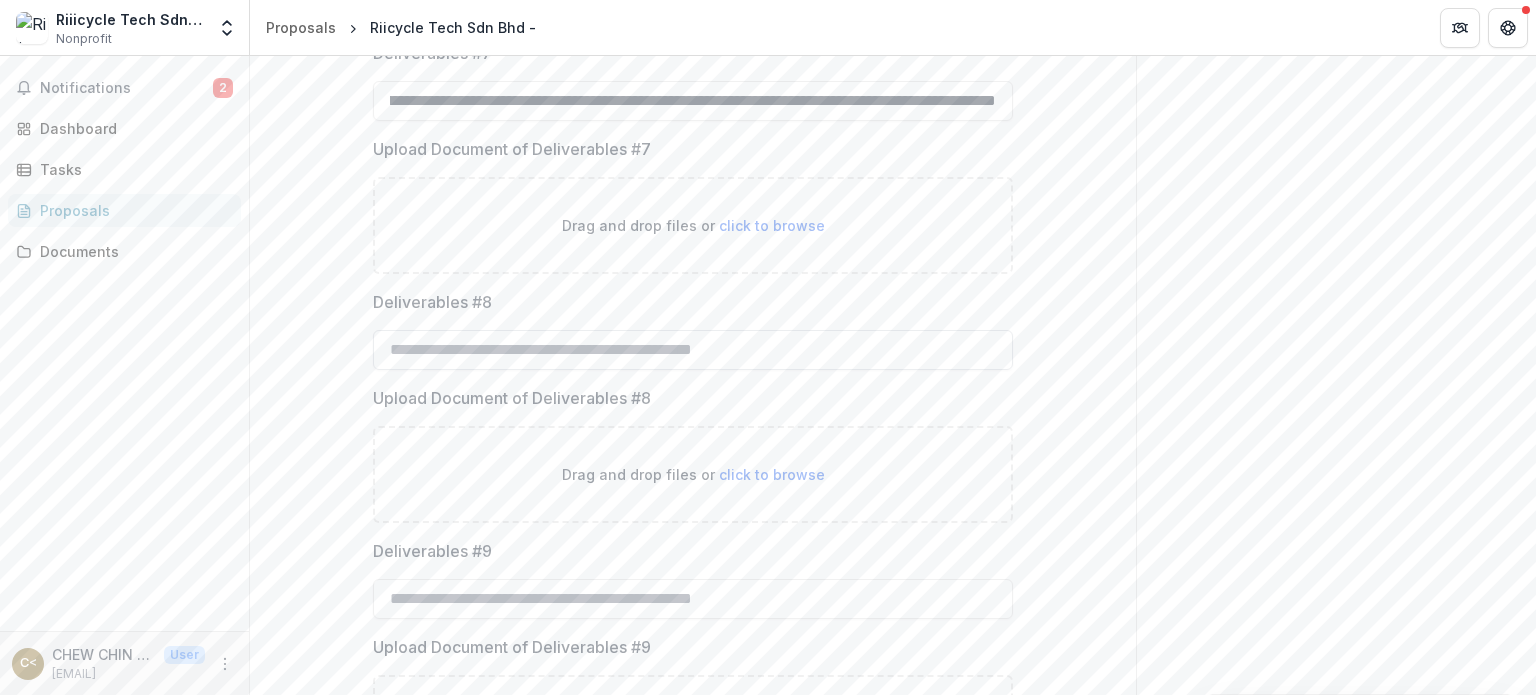 type on "**********" 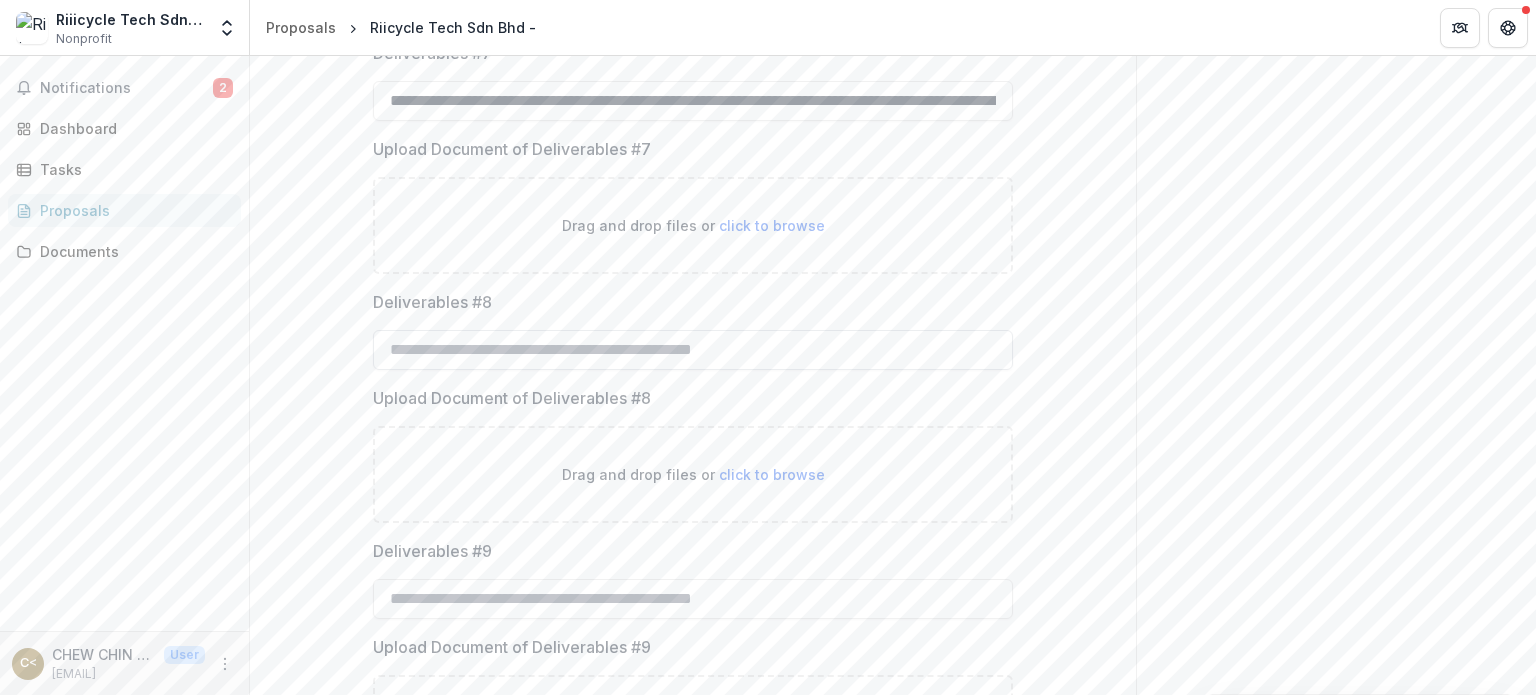 click on "Deliverables #8" at bounding box center [693, 350] 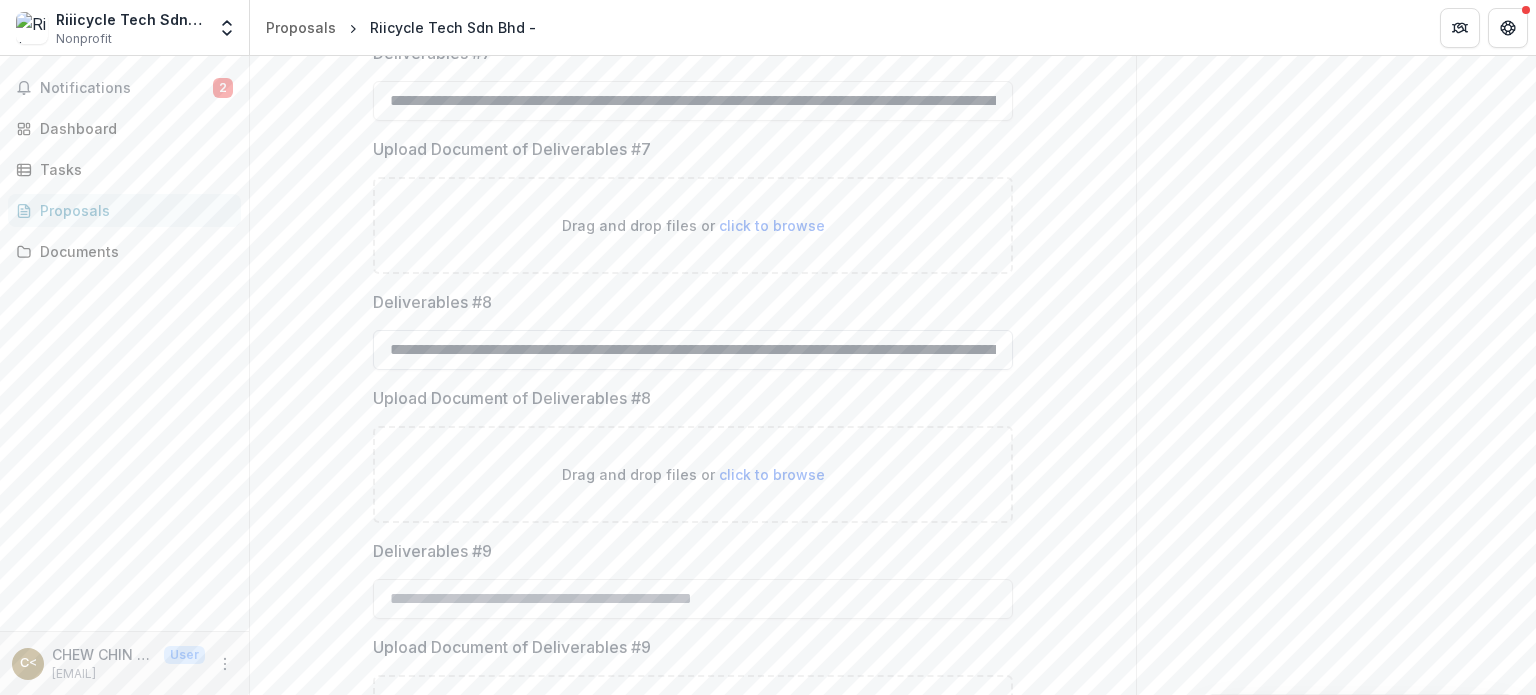 scroll, scrollTop: 0, scrollLeft: 2939, axis: horizontal 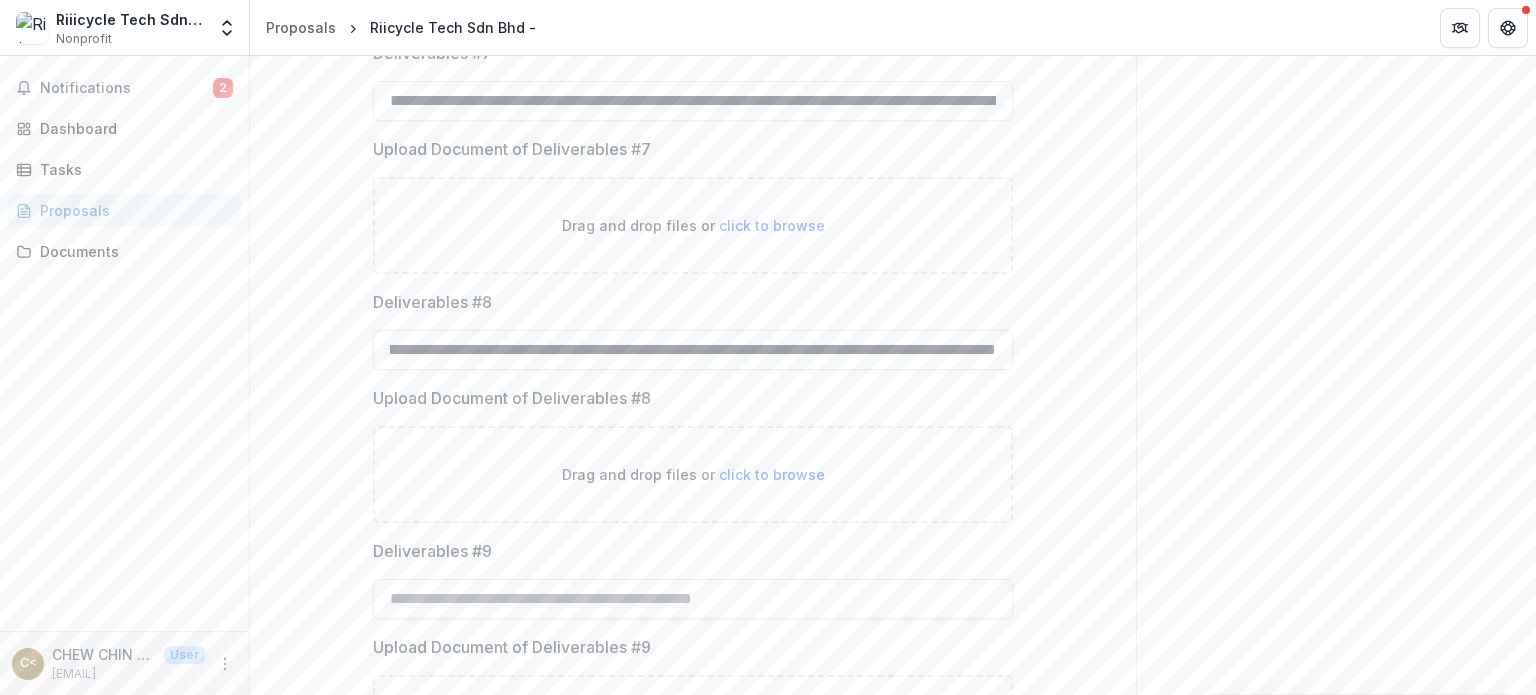 type on "**********" 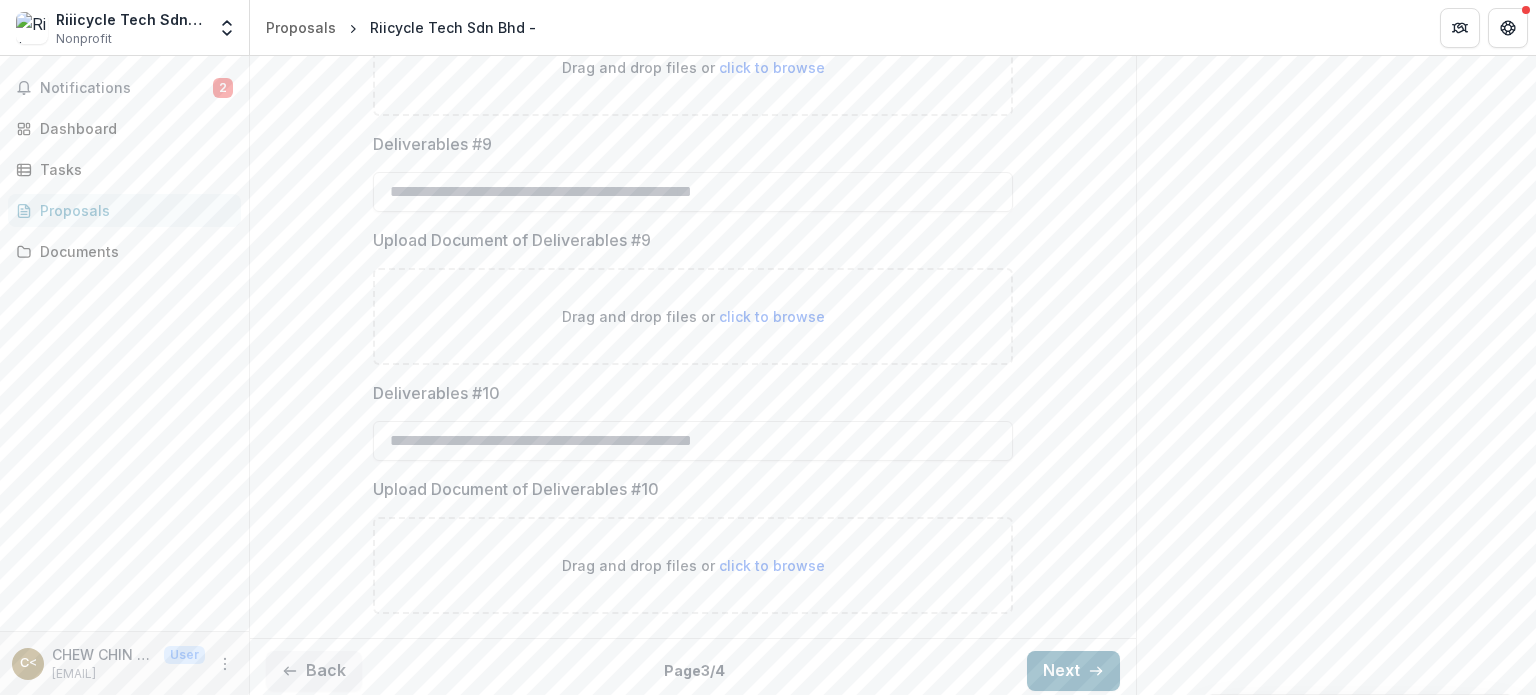 click on "Next" at bounding box center [1073, 671] 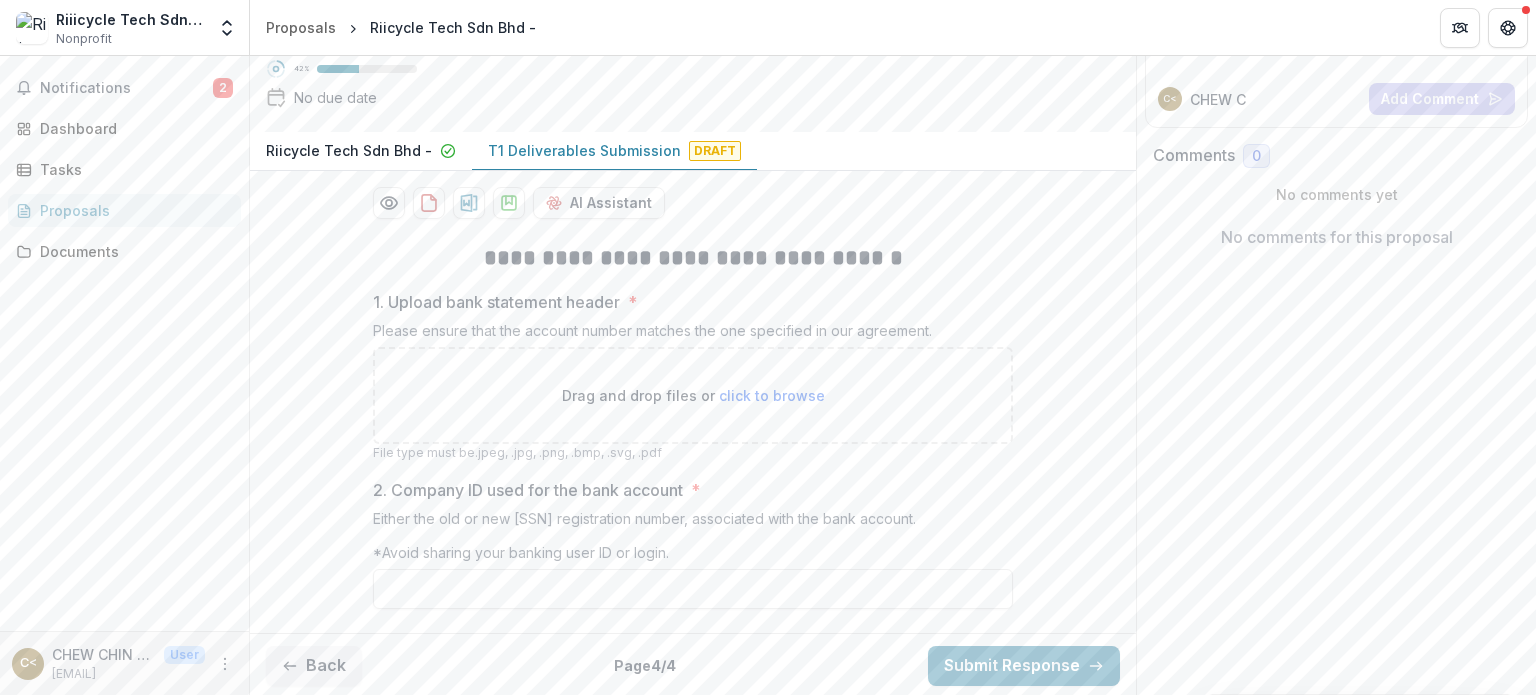 scroll, scrollTop: 263, scrollLeft: 0, axis: vertical 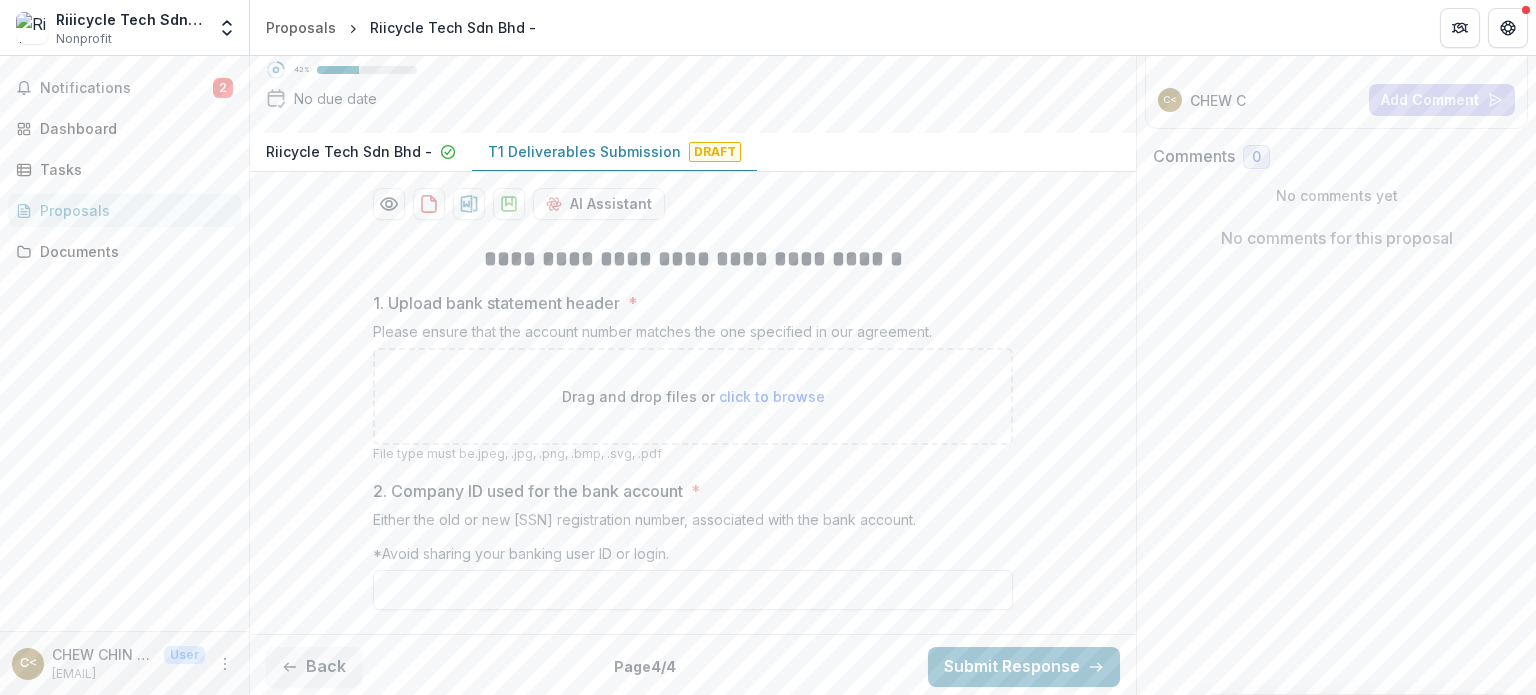 click on "Please ensure that the account number matches the one specified in our agreement." at bounding box center (693, 335) 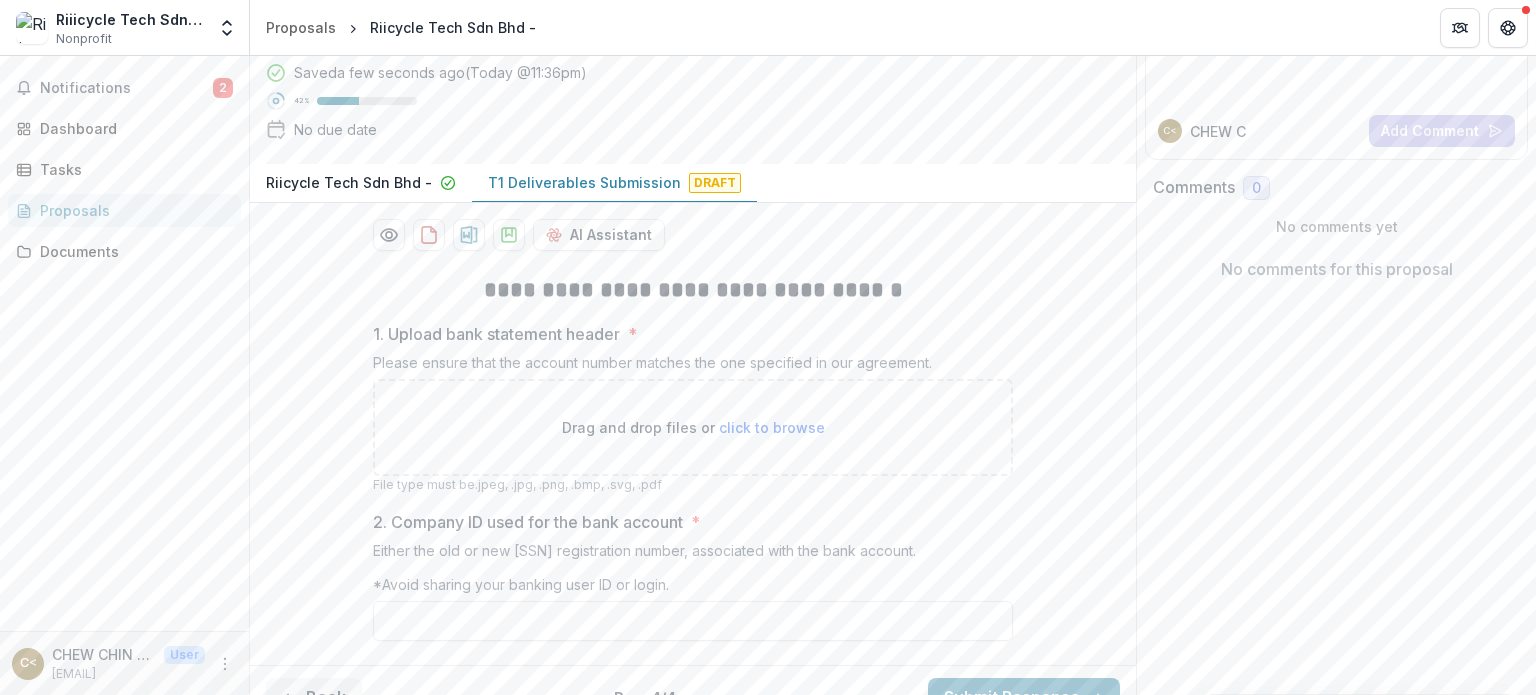 scroll, scrollTop: 263, scrollLeft: 0, axis: vertical 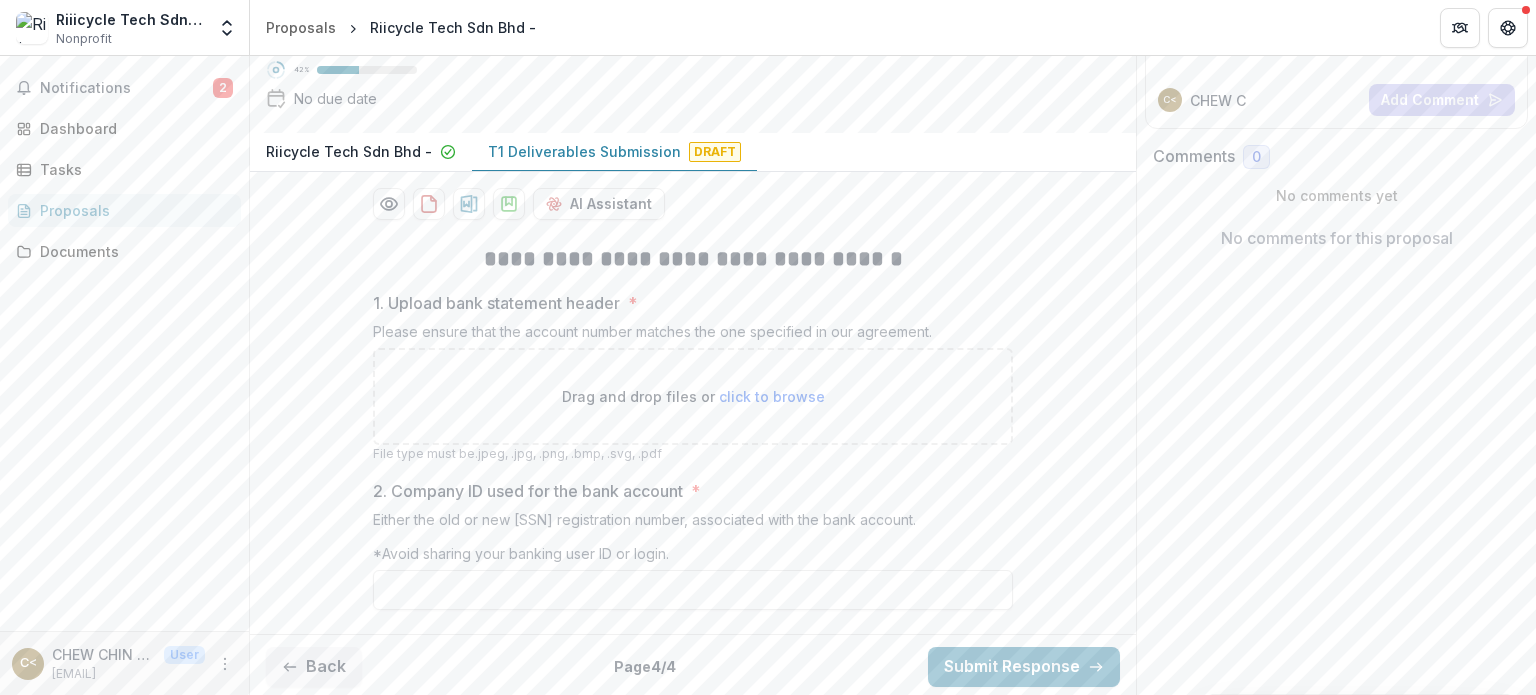 click on "click to browse" at bounding box center (772, 396) 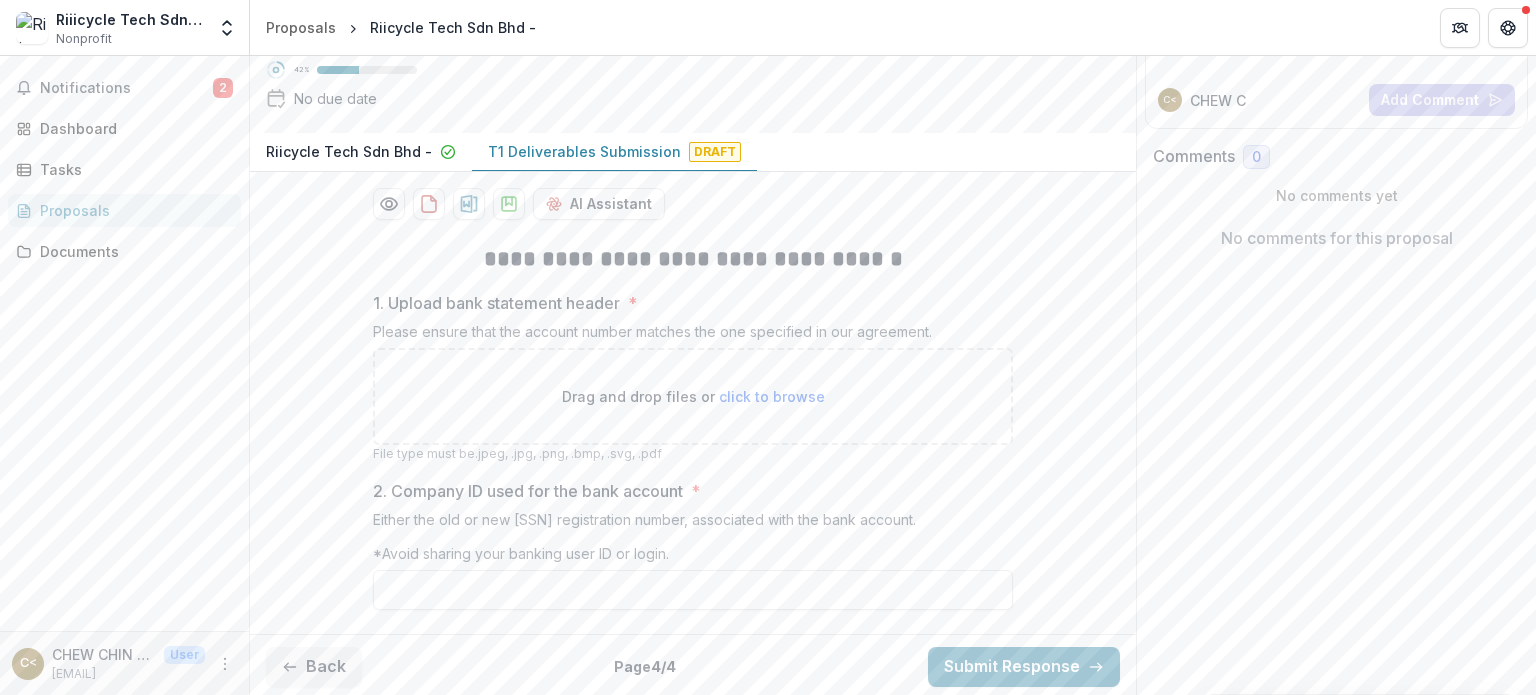 type on "**********" 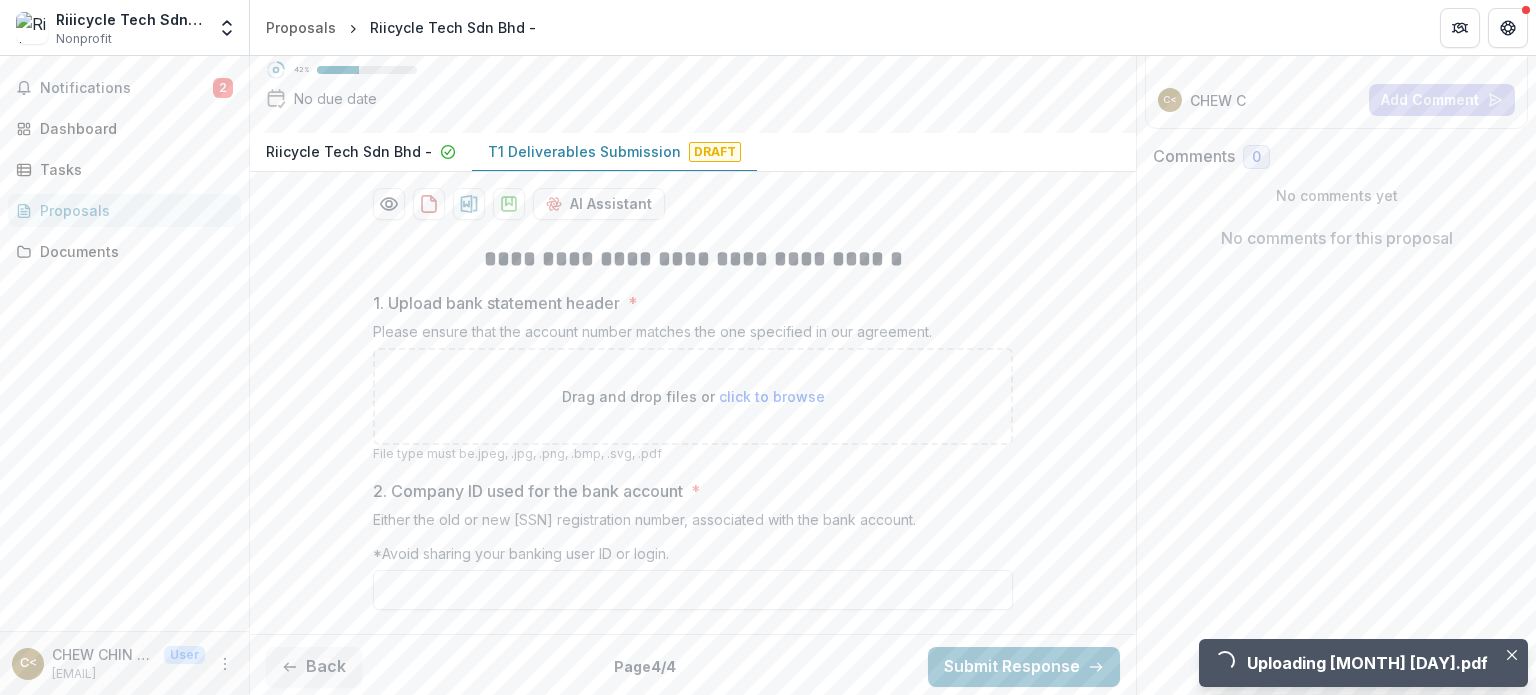 click on "2. Company ID used for the bank account * Either the old or new [SSN] registration number, associated with the bank account.
*Avoid sharing your banking user ID or login." at bounding box center (693, 544) 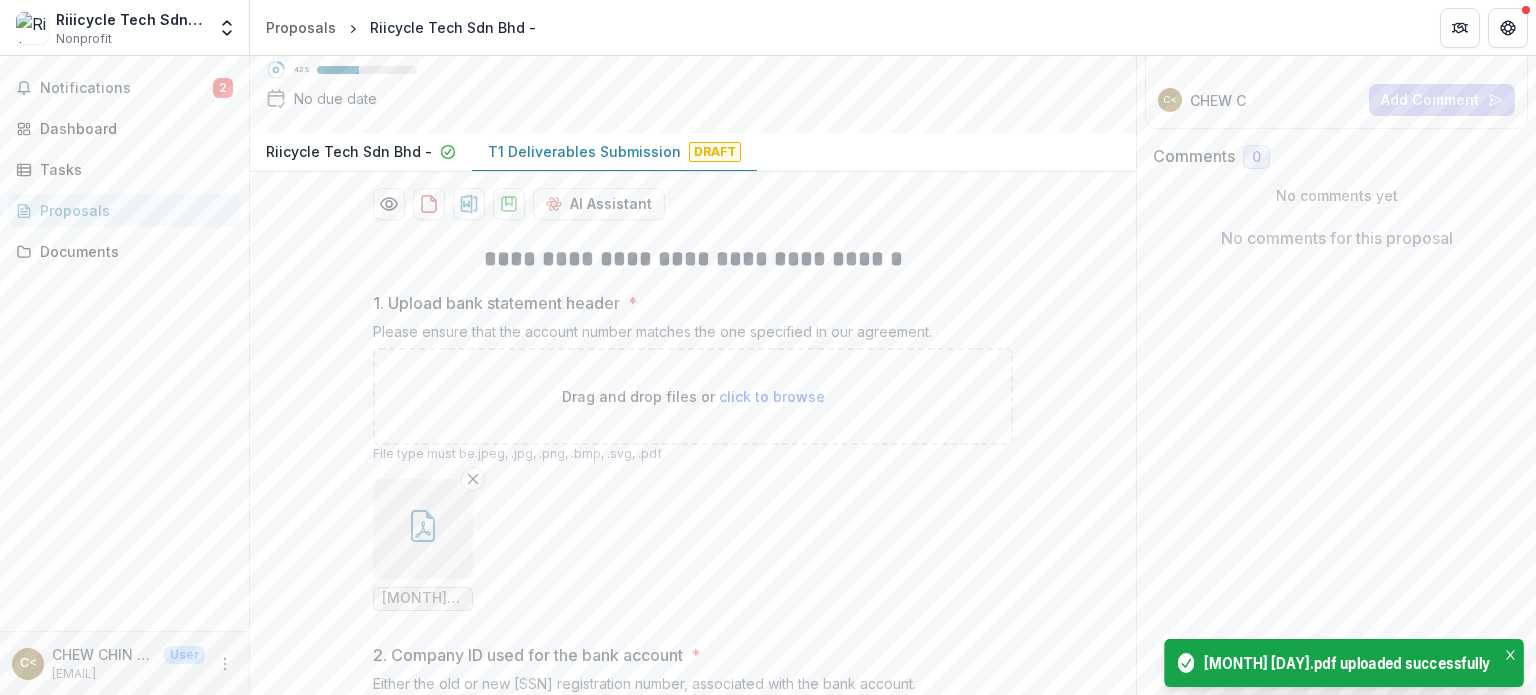 click on "[MONTH] [DAY].pdf" at bounding box center (693, 545) 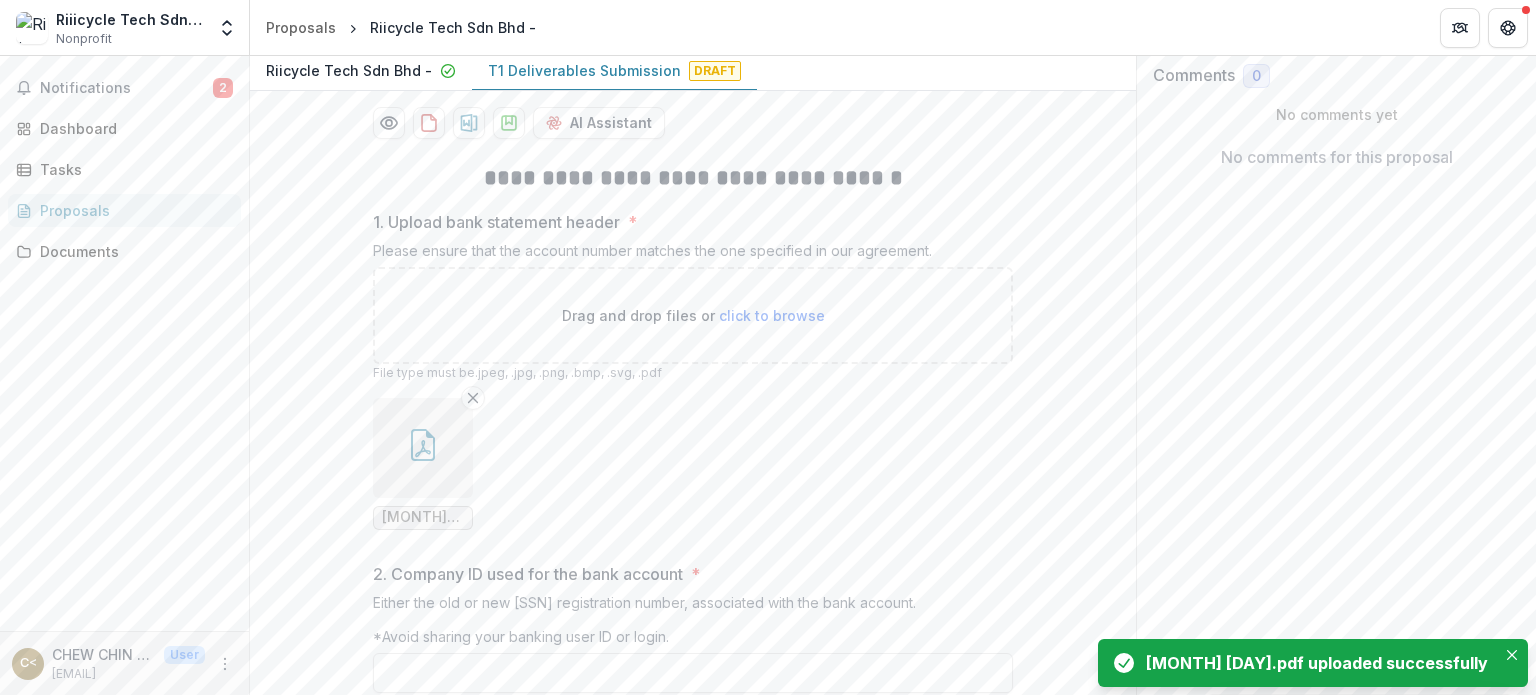 scroll, scrollTop: 427, scrollLeft: 0, axis: vertical 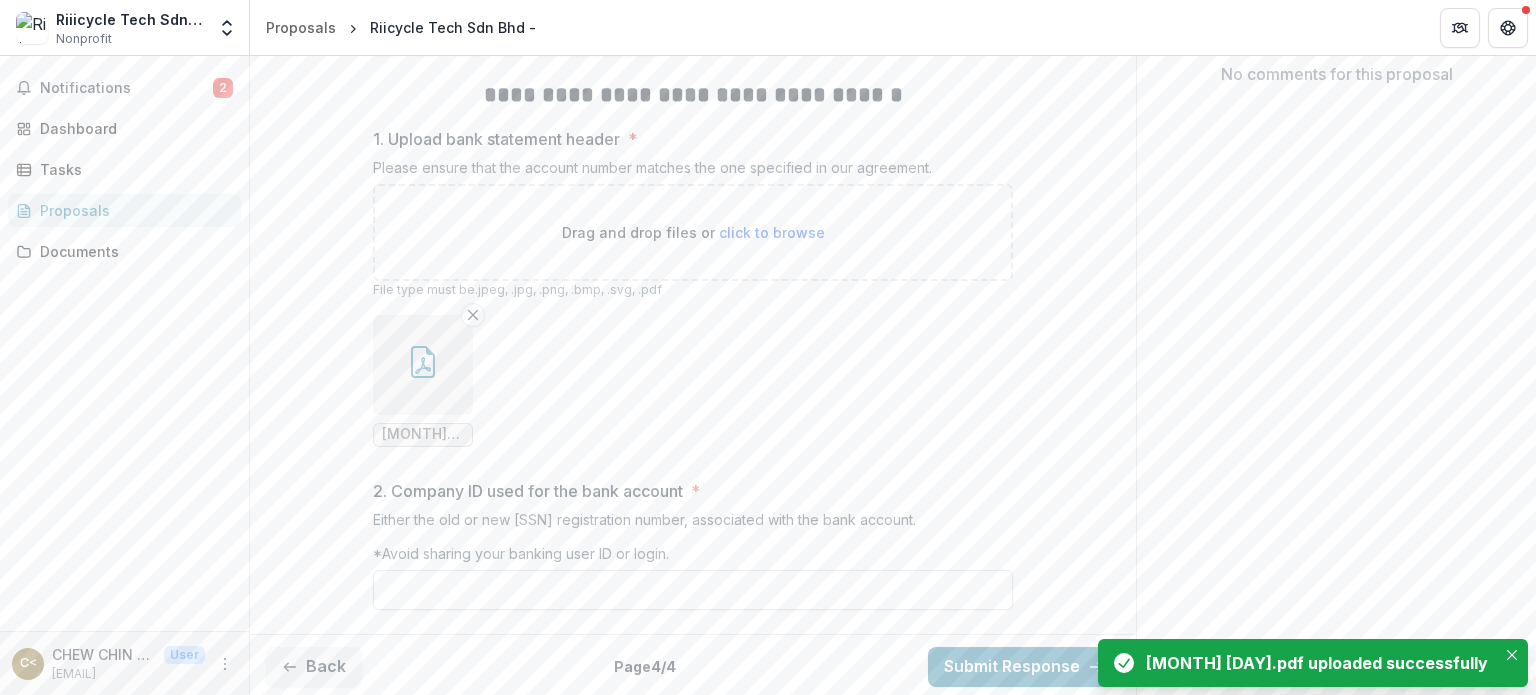click on "2. Company ID used for the bank account *" at bounding box center [693, 590] 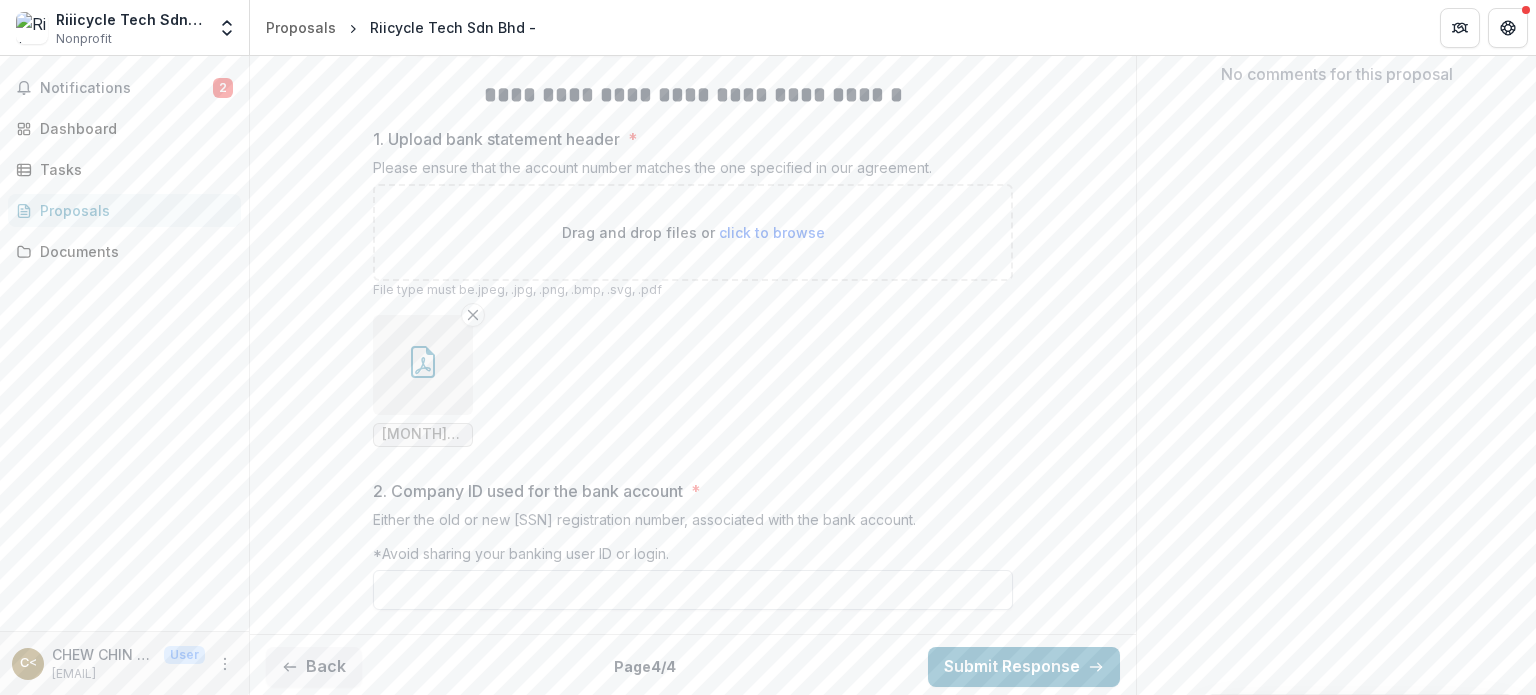 click on "2. Company ID used for the bank account *" at bounding box center (693, 590) 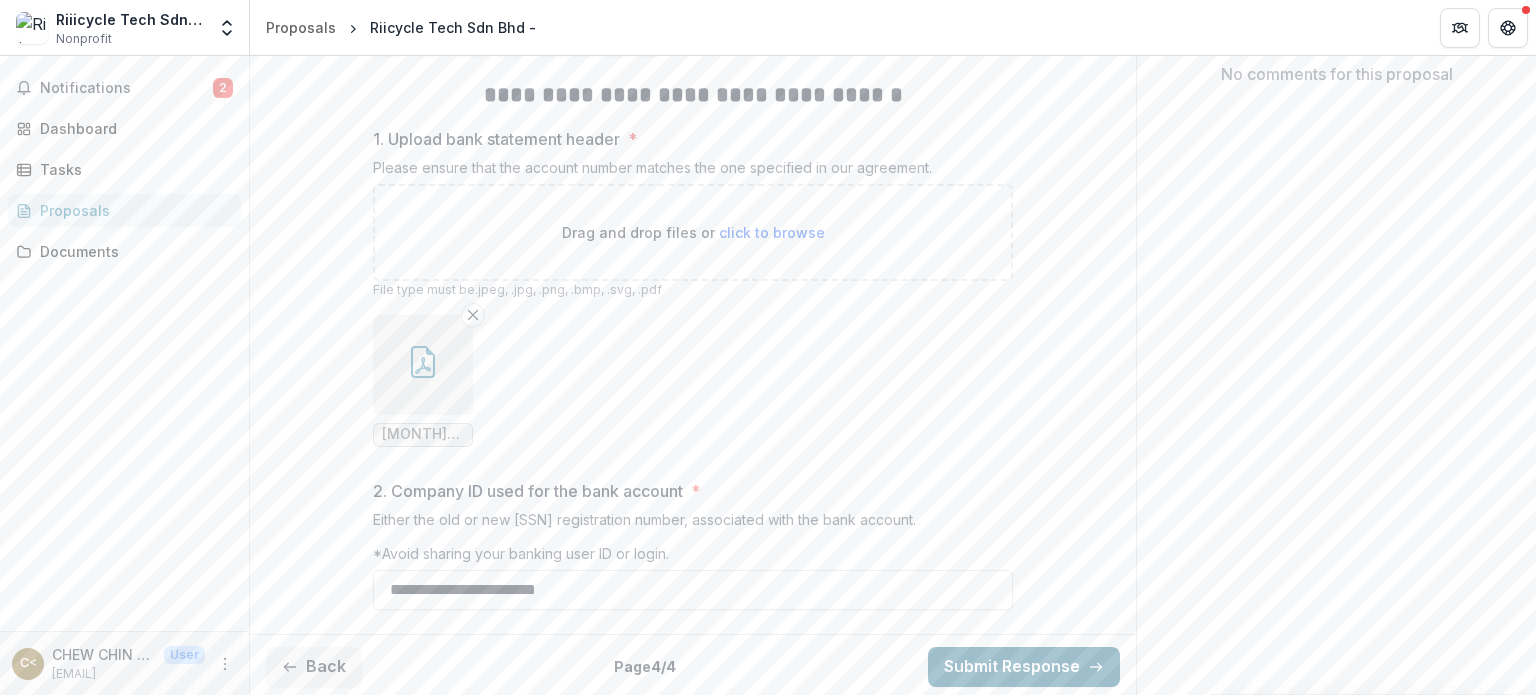 type on "**********" 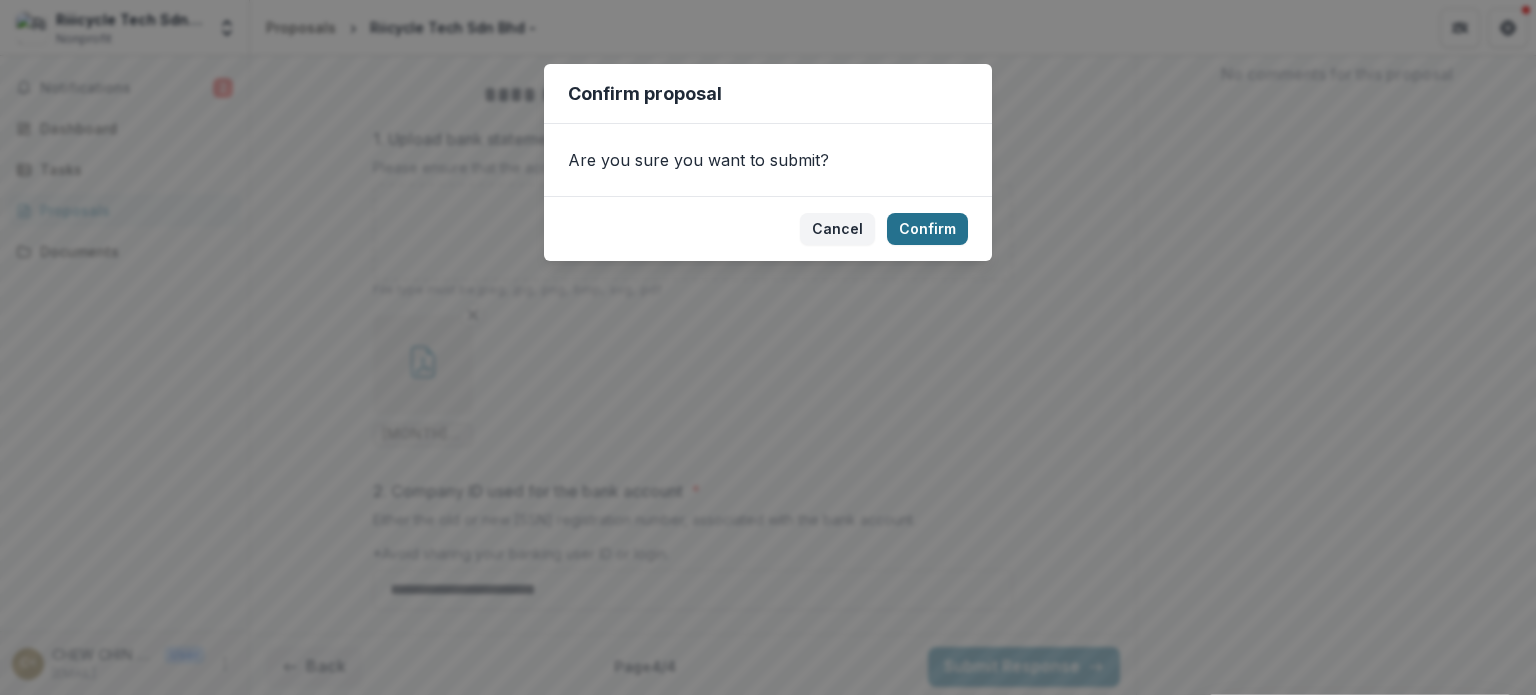 click on "Confirm" at bounding box center [927, 229] 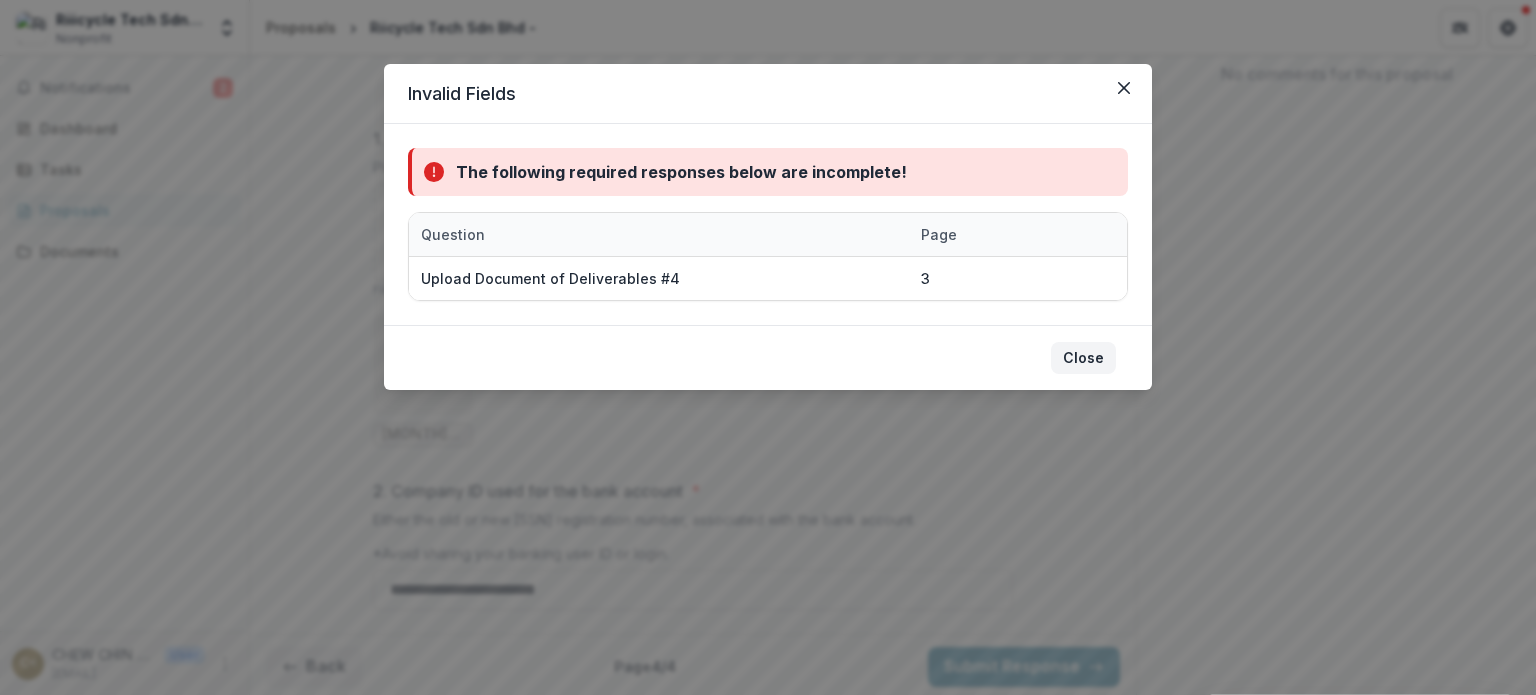 click on "Close" at bounding box center (1083, 358) 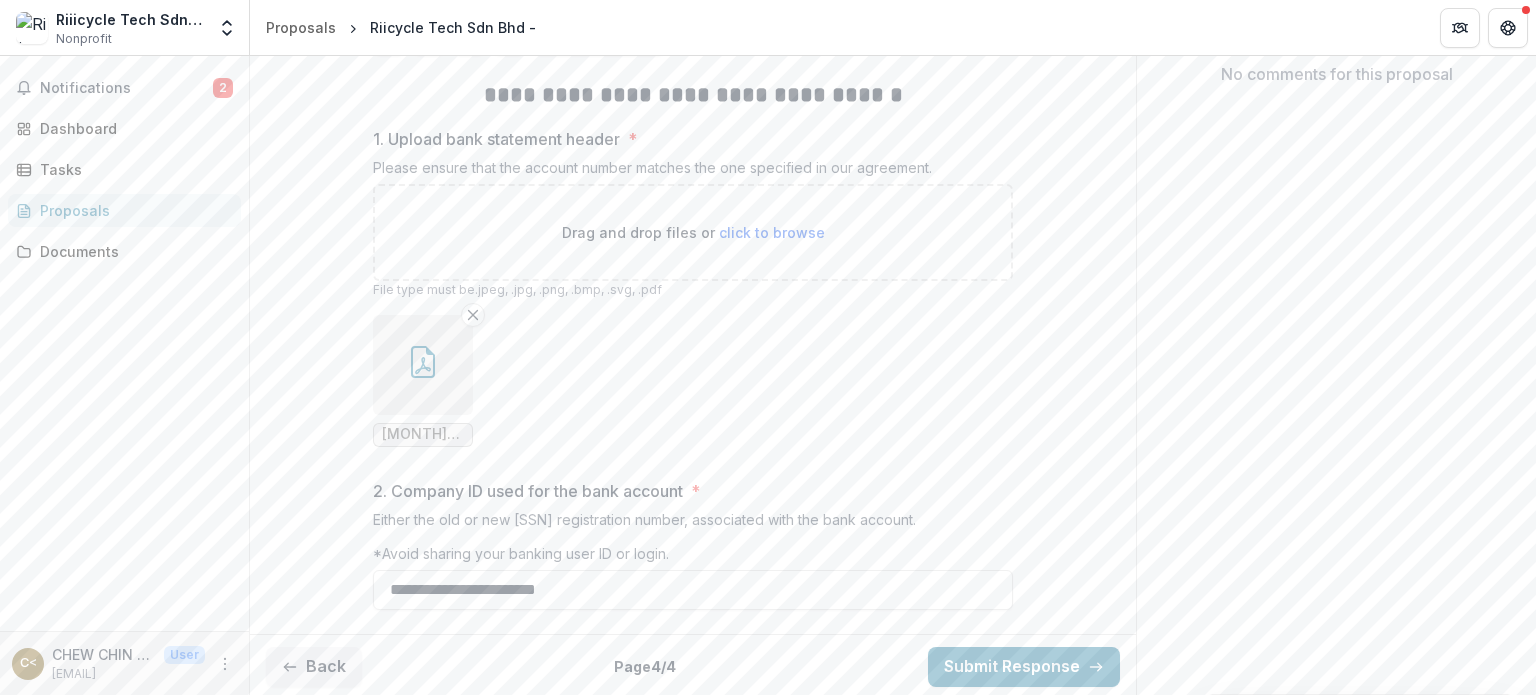 click on "**********" at bounding box center [693, 345] 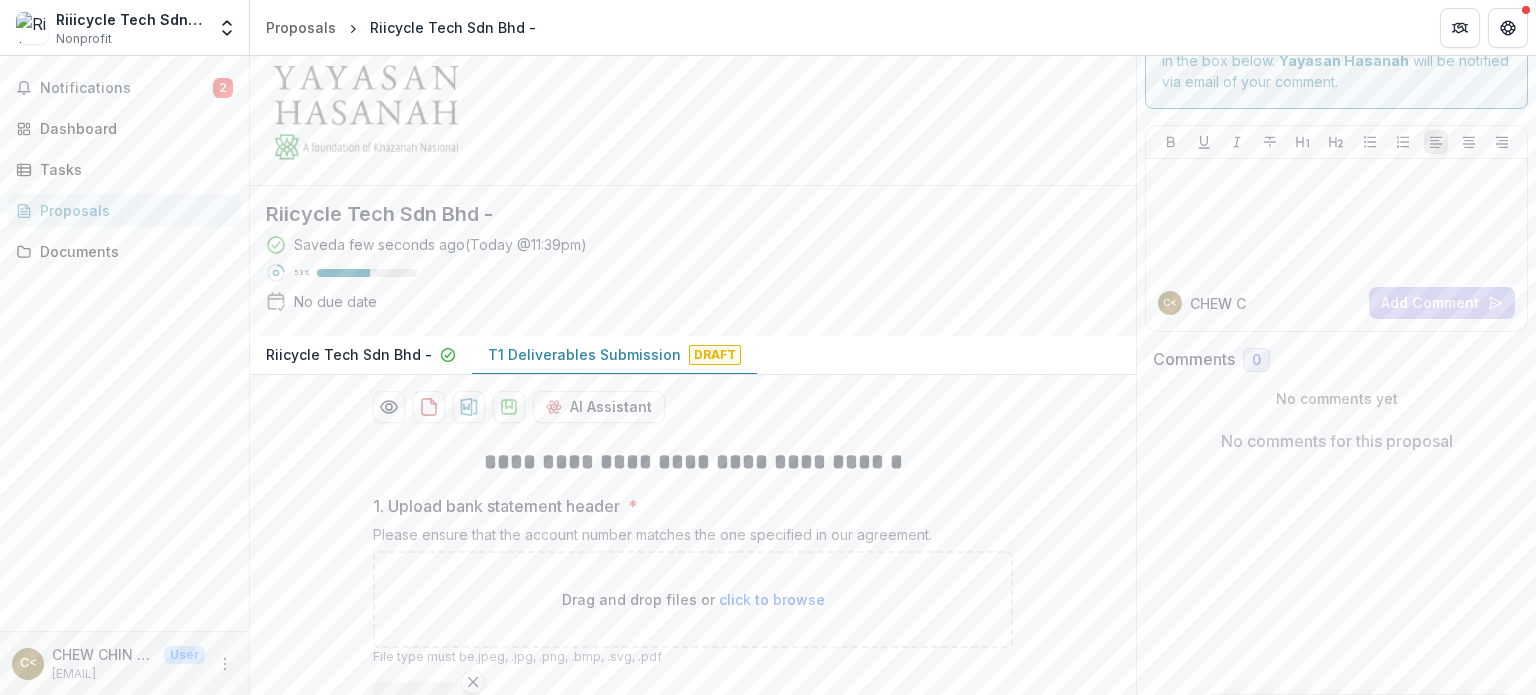 scroll, scrollTop: 27, scrollLeft: 0, axis: vertical 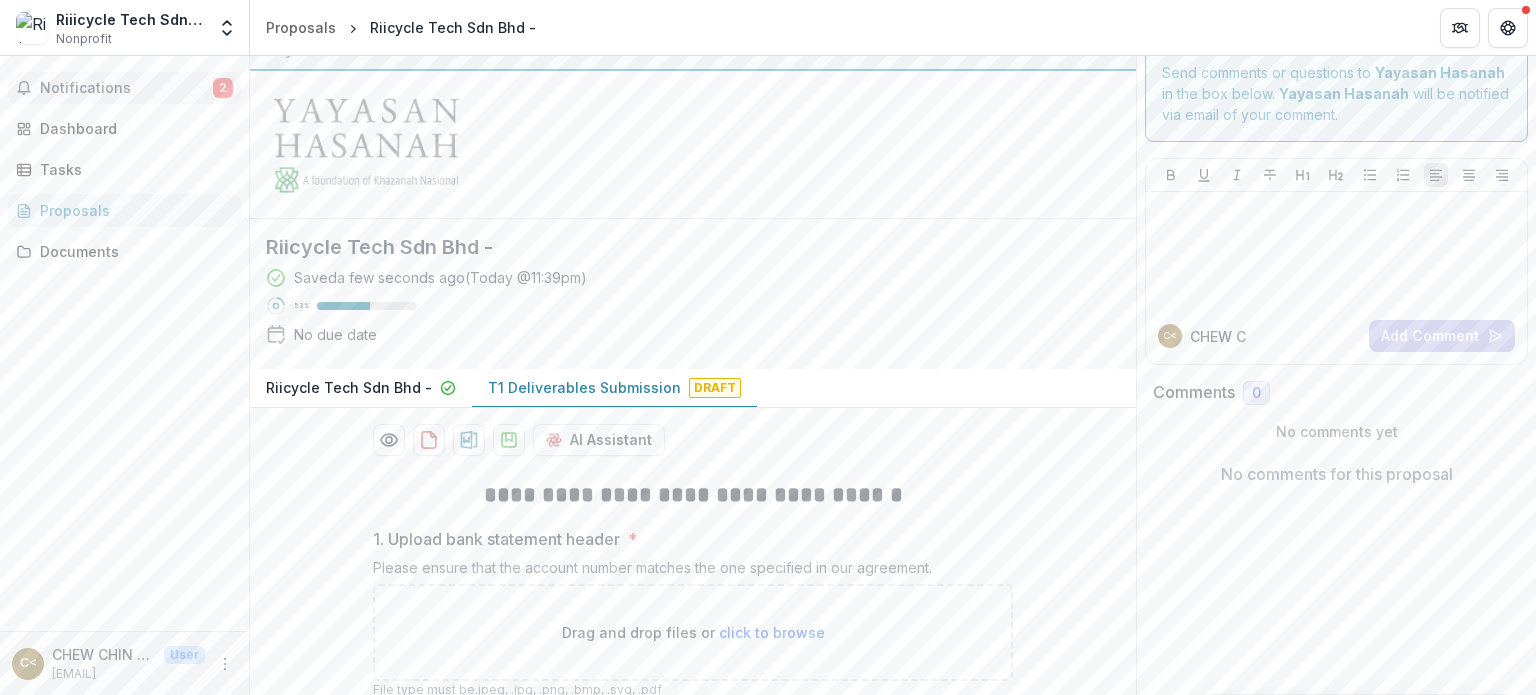 click on "Notifications" at bounding box center [126, 88] 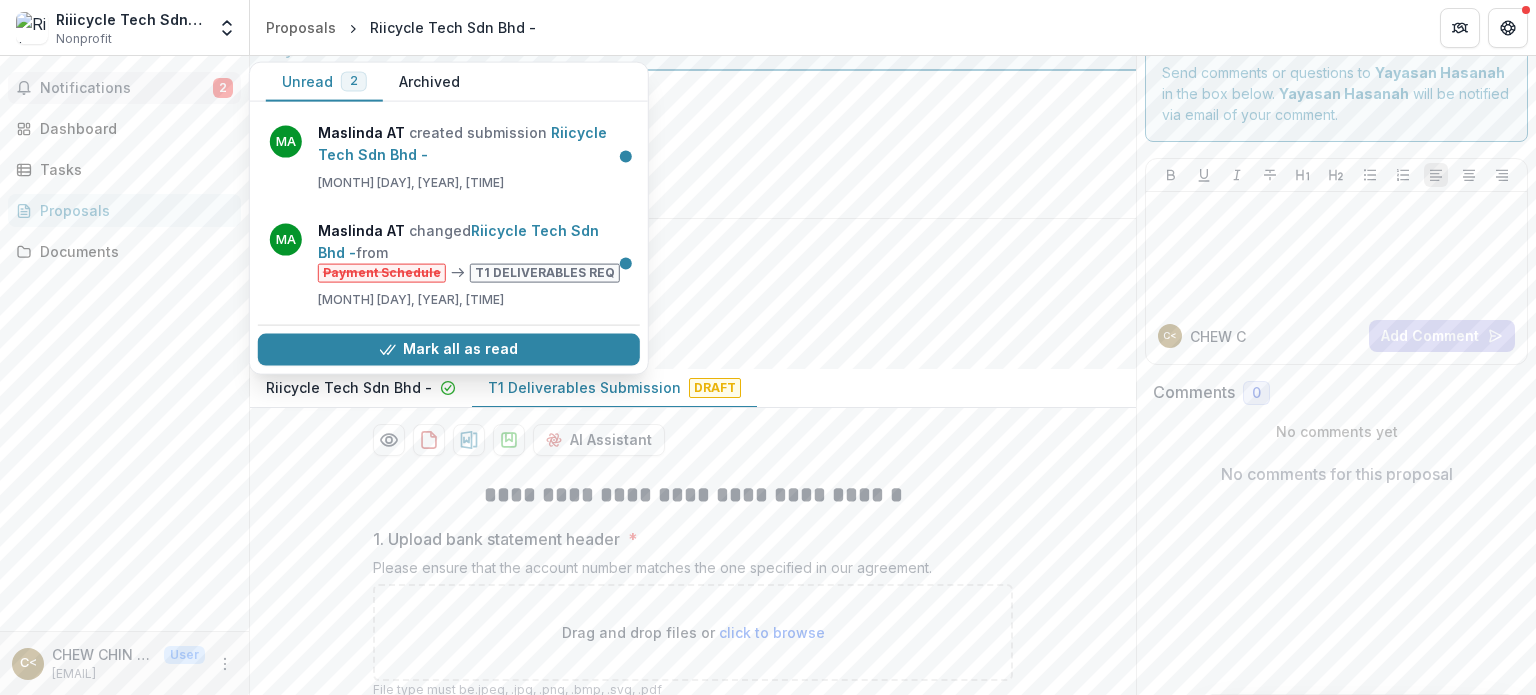 click on "Archived" at bounding box center [429, 82] 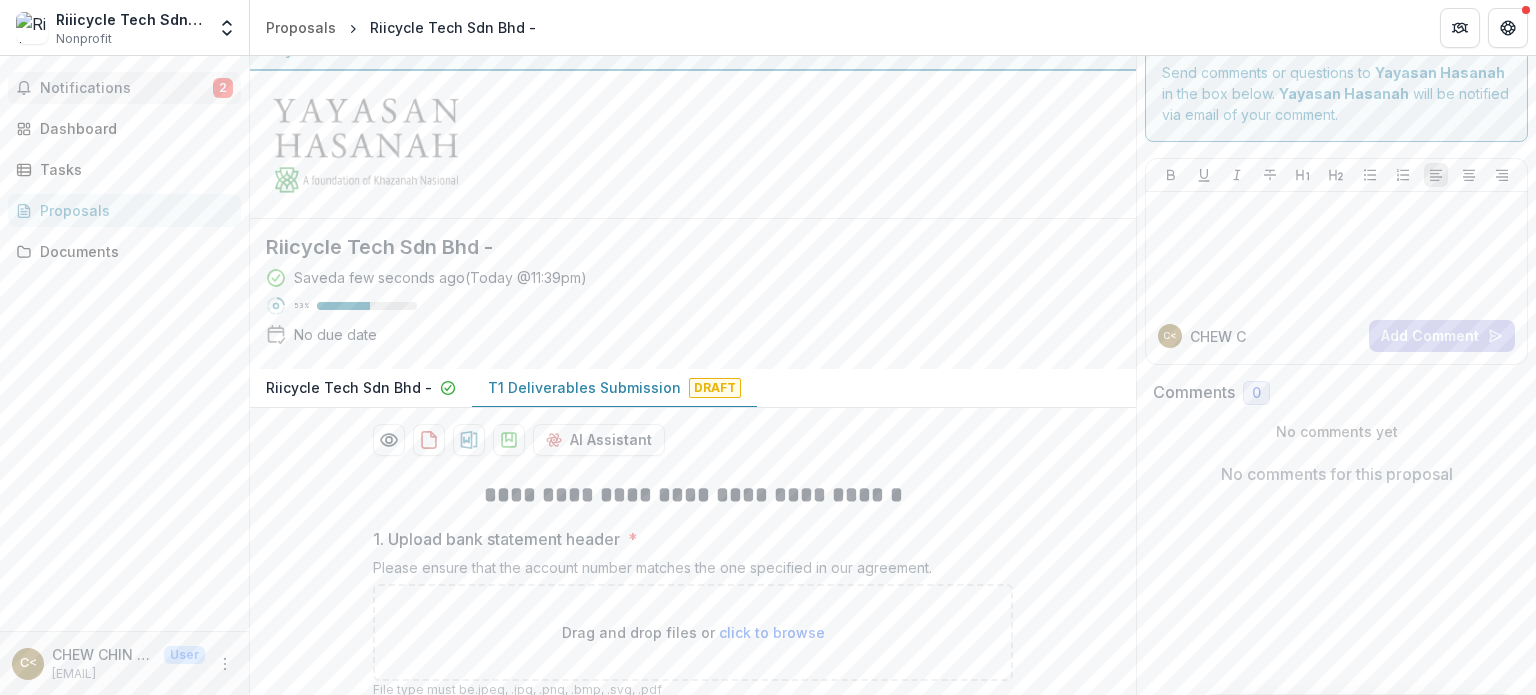 click on "Riicycle Tech Sdn Bhd -" at bounding box center (677, 247) 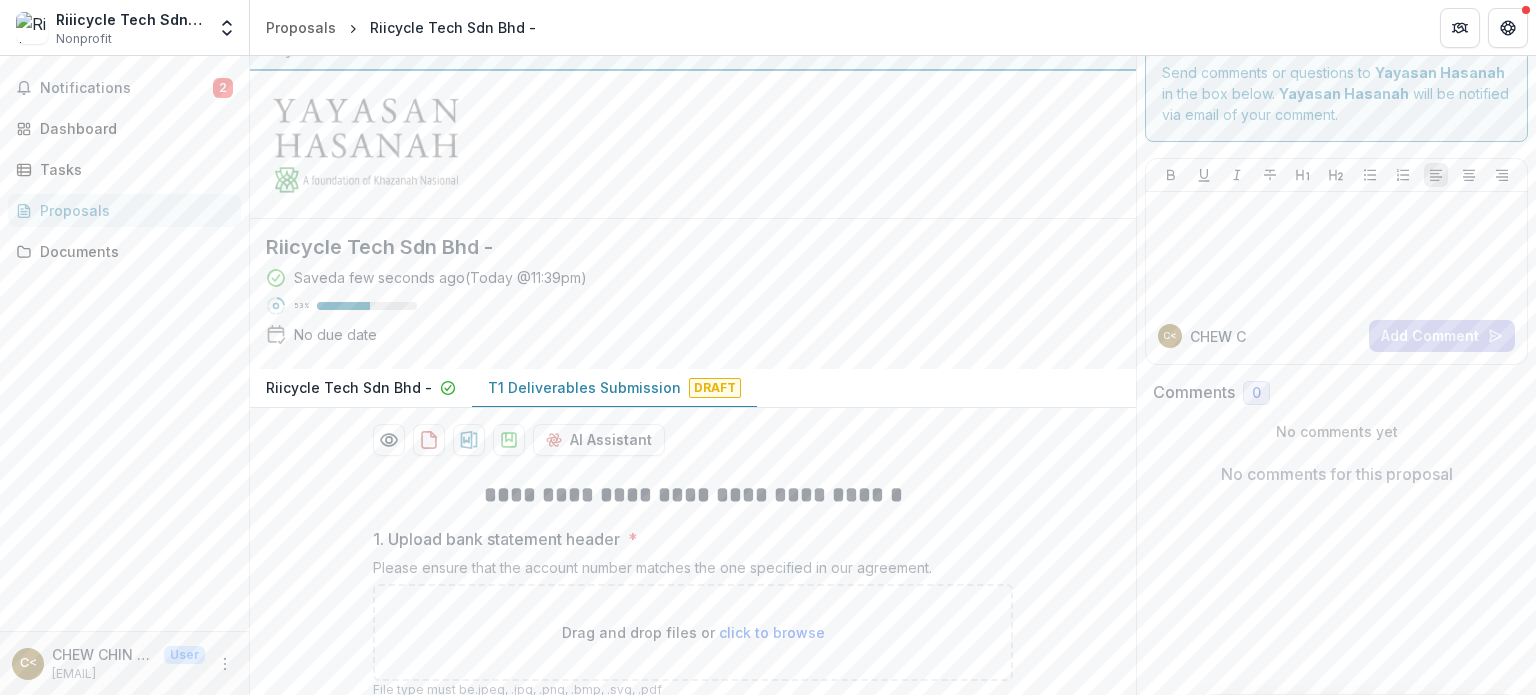 click on "Proposals" at bounding box center [132, 210] 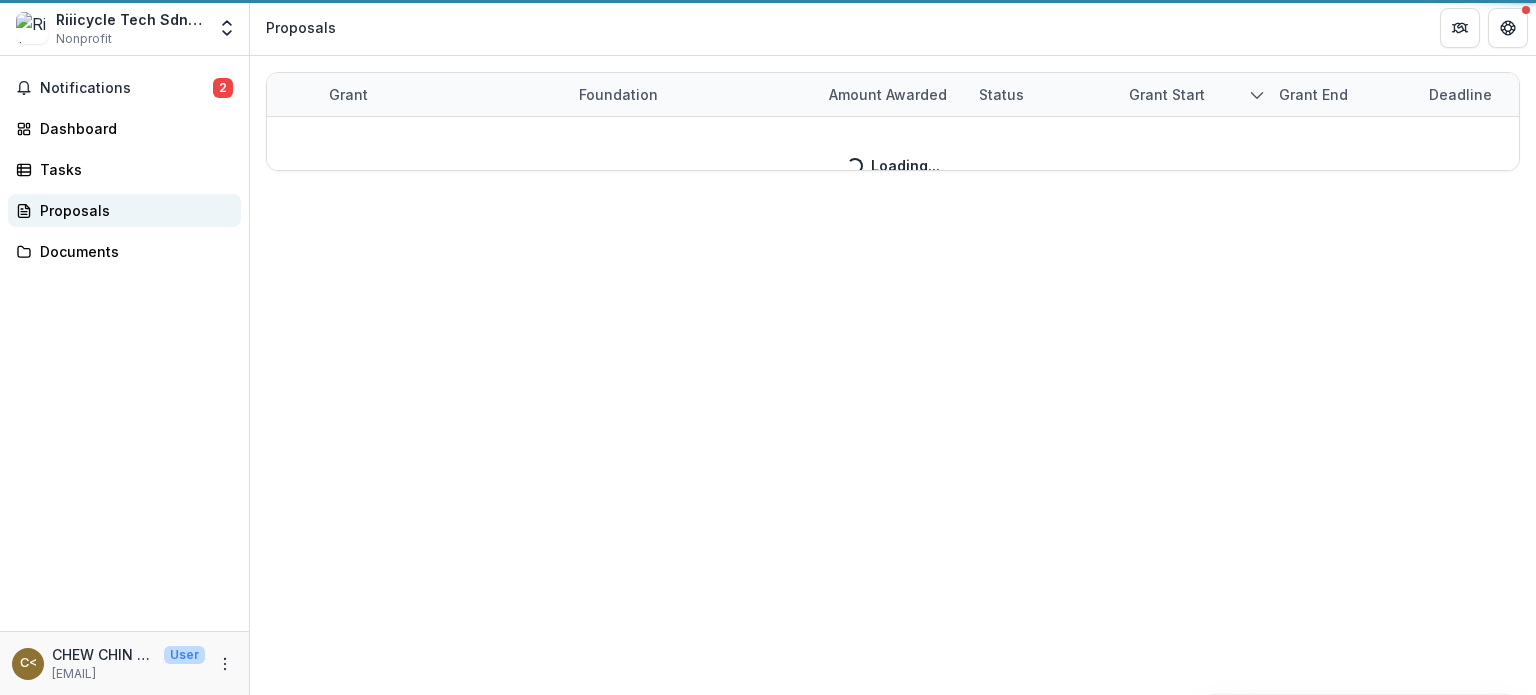 scroll, scrollTop: 0, scrollLeft: 0, axis: both 